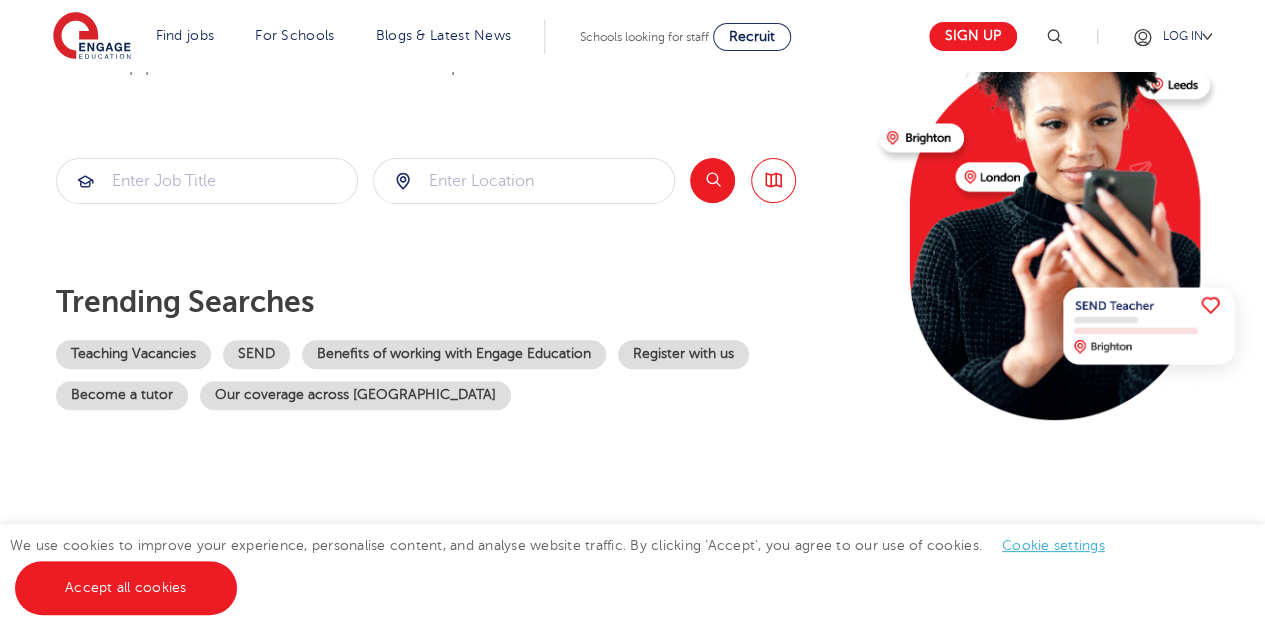 scroll, scrollTop: 221, scrollLeft: 0, axis: vertical 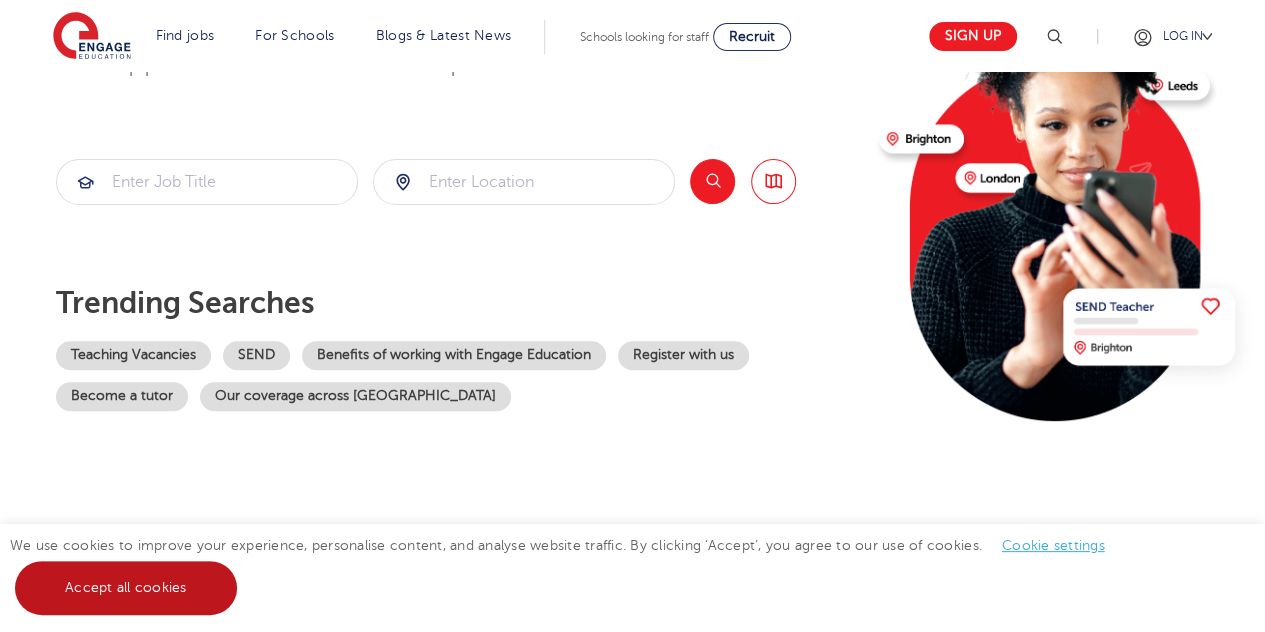click on "Accept all cookies" at bounding box center (126, 588) 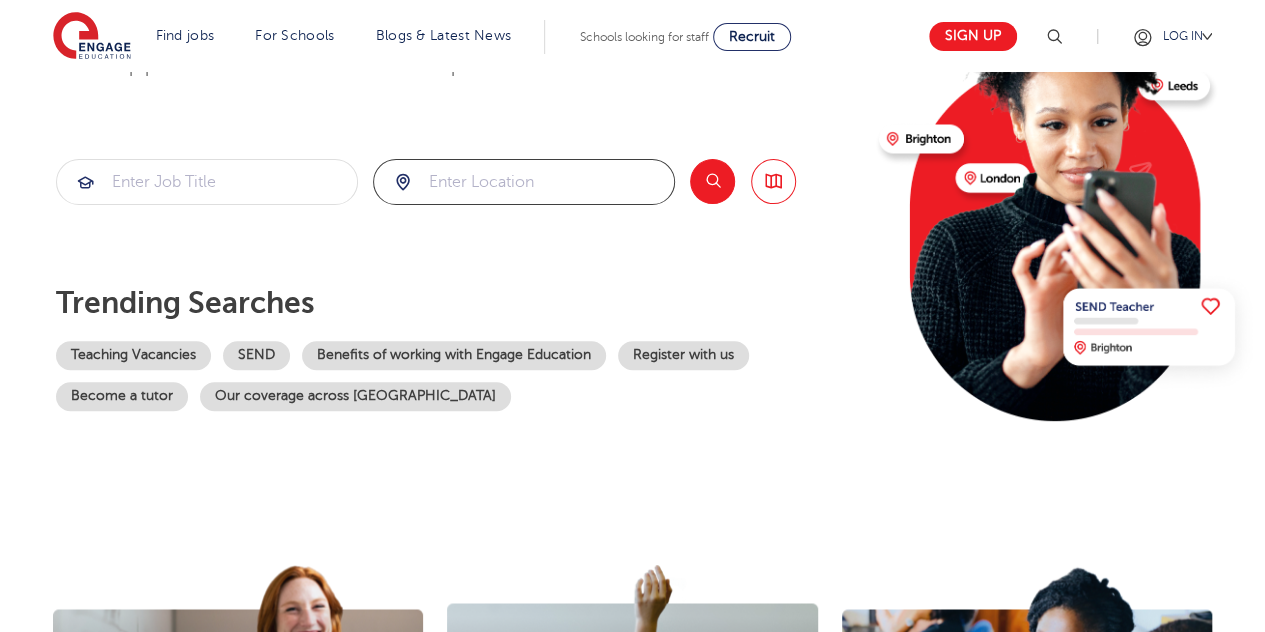 click at bounding box center (524, 182) 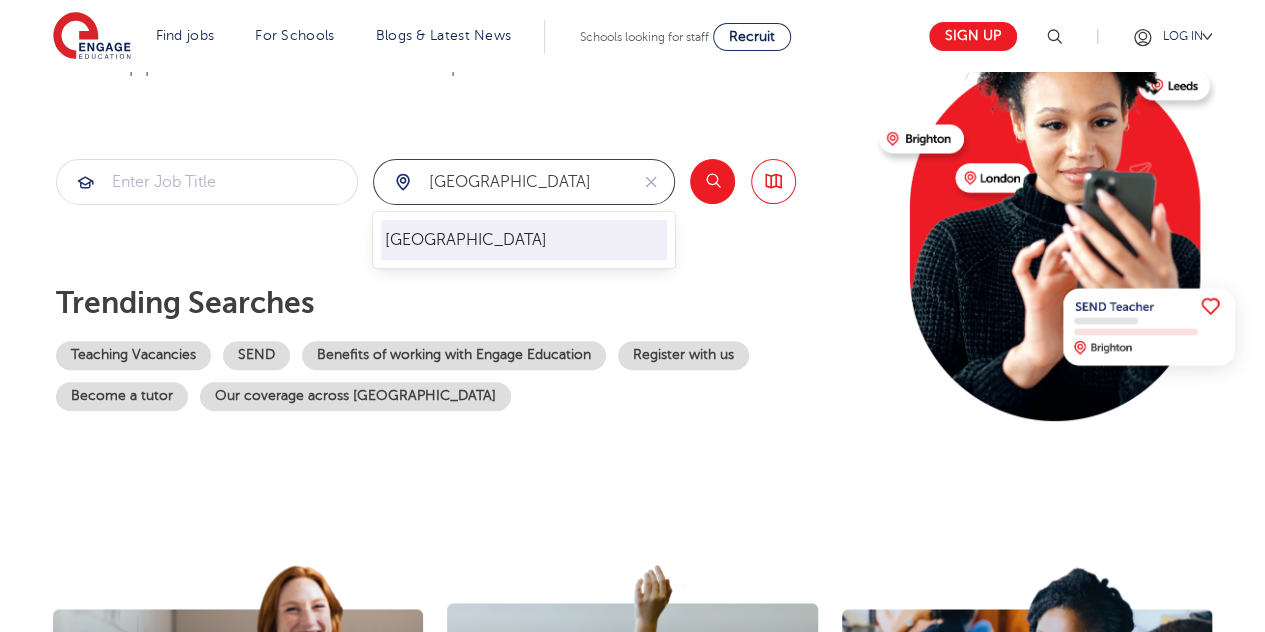 click on "London" at bounding box center (524, 240) 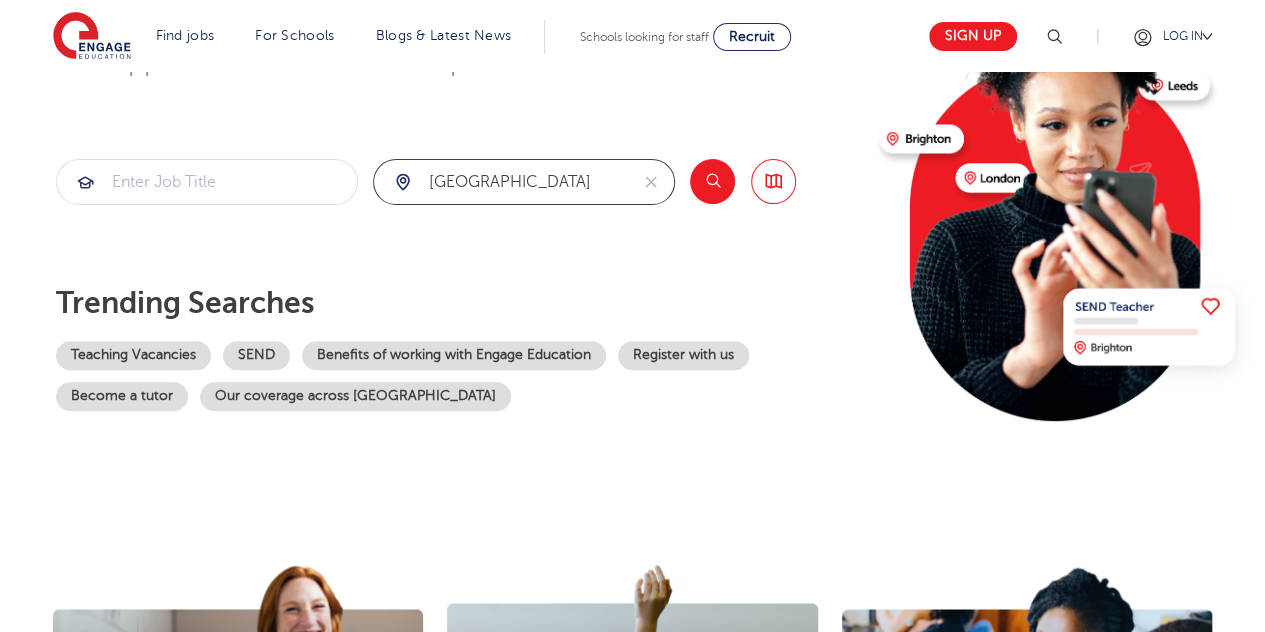 type on "London" 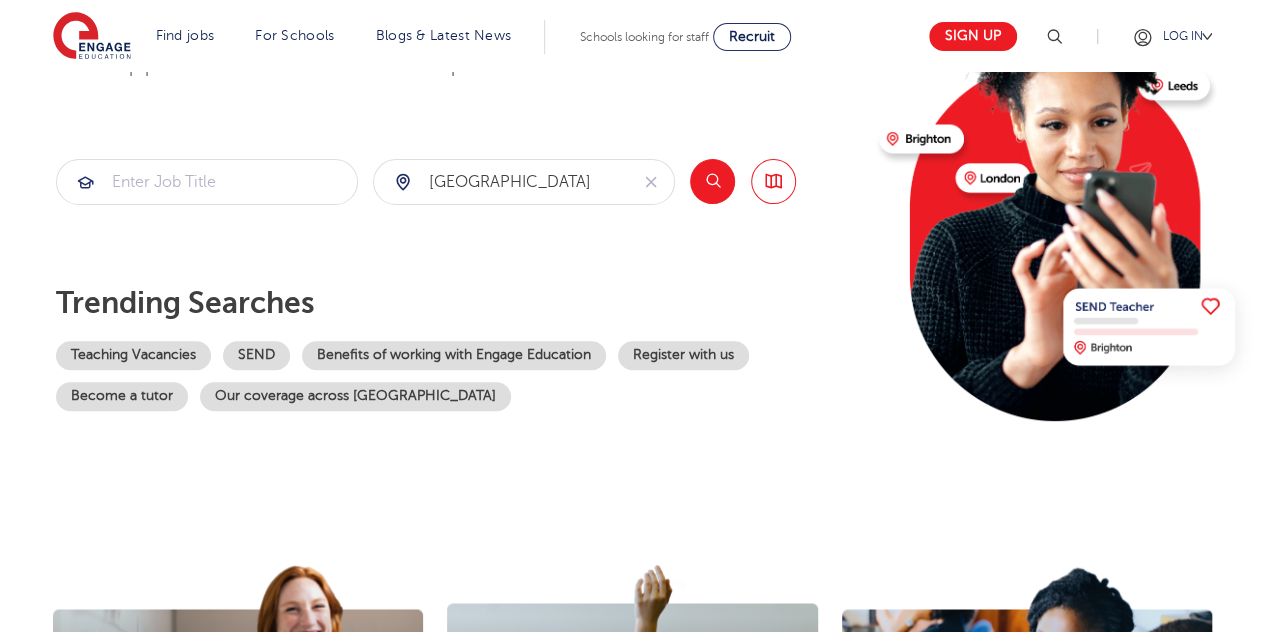 click on "Search" at bounding box center [712, 181] 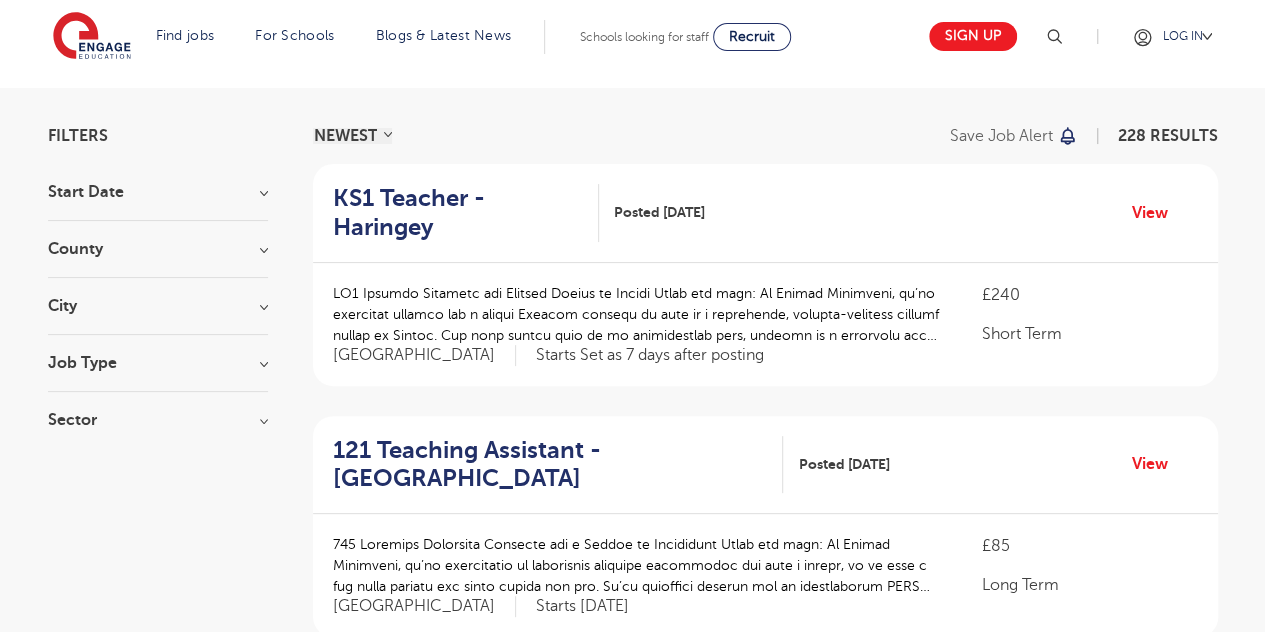 scroll, scrollTop: 0, scrollLeft: 0, axis: both 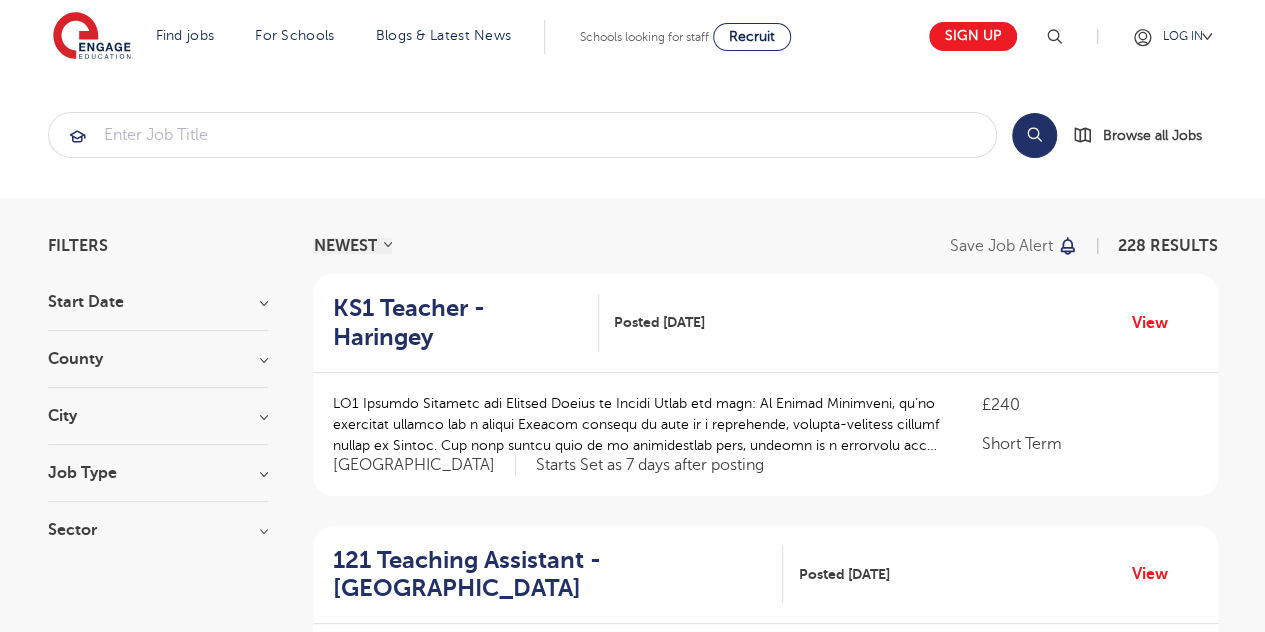 click on "Filters
Start Date
January   1   Show more
County
London   228       Hertfordshire   69       Leeds   44       West Sussex   37       East Sussex   23   Show more
City
Hackney   23       Hillingdon   21       Waltham Forest   21       Merton   17       Elmbridge   15   Show more
Job Type
Long Term   1
Sector
Short Term   162       Long Term   58       Perm   7       Primary   1   Show more
Cancel
View Results" at bounding box center [158, 398] 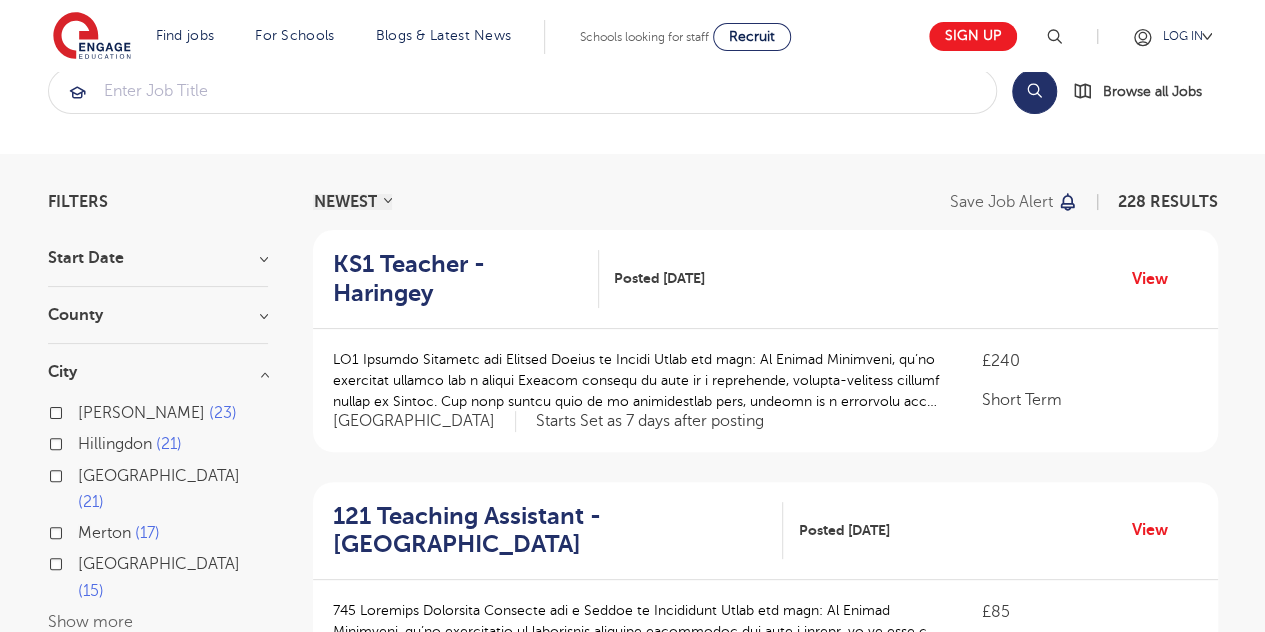 scroll, scrollTop: 45, scrollLeft: 0, axis: vertical 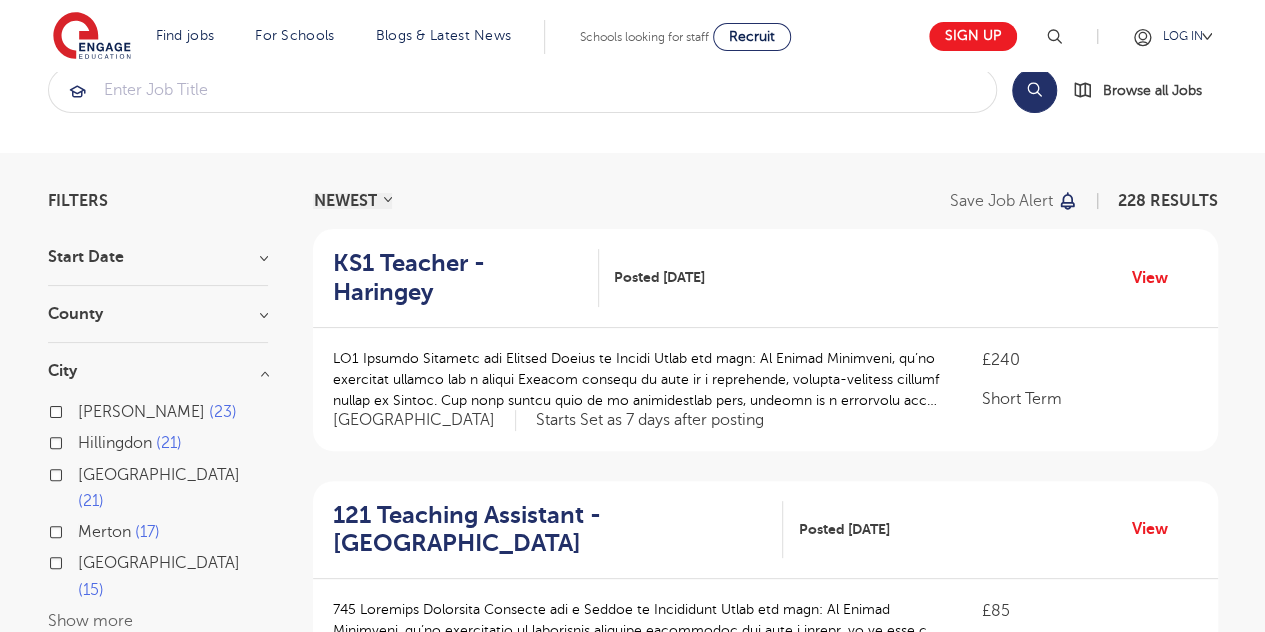 click on "Show more" at bounding box center [90, 621] 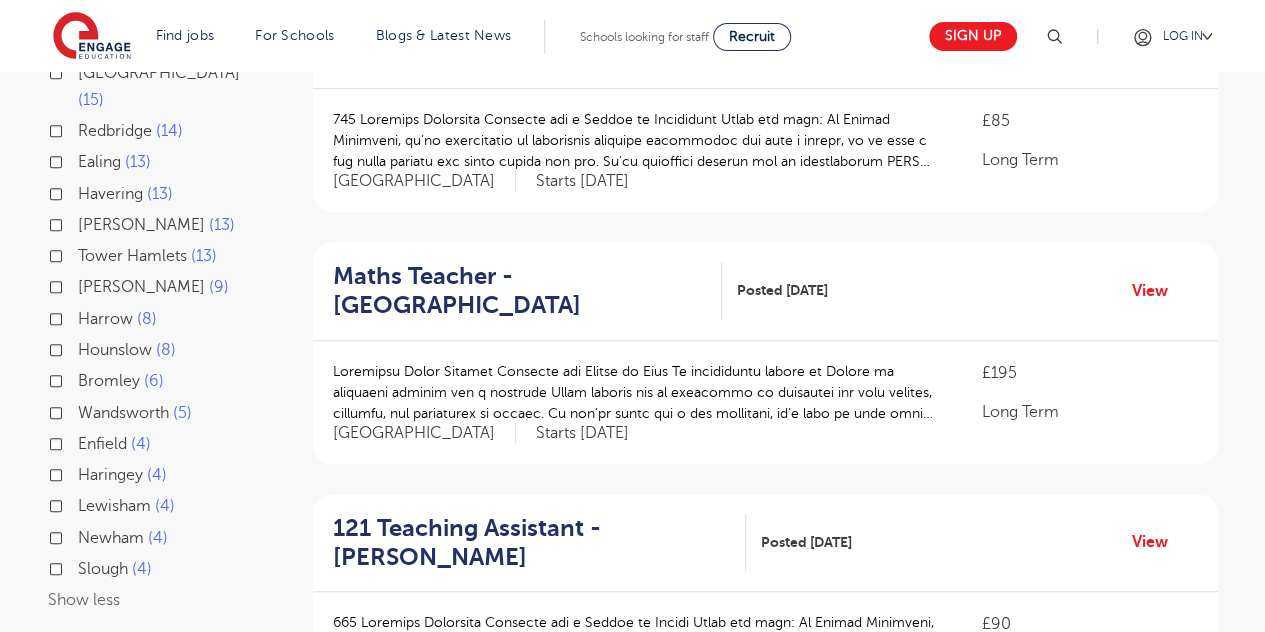 scroll, scrollTop: 538, scrollLeft: 0, axis: vertical 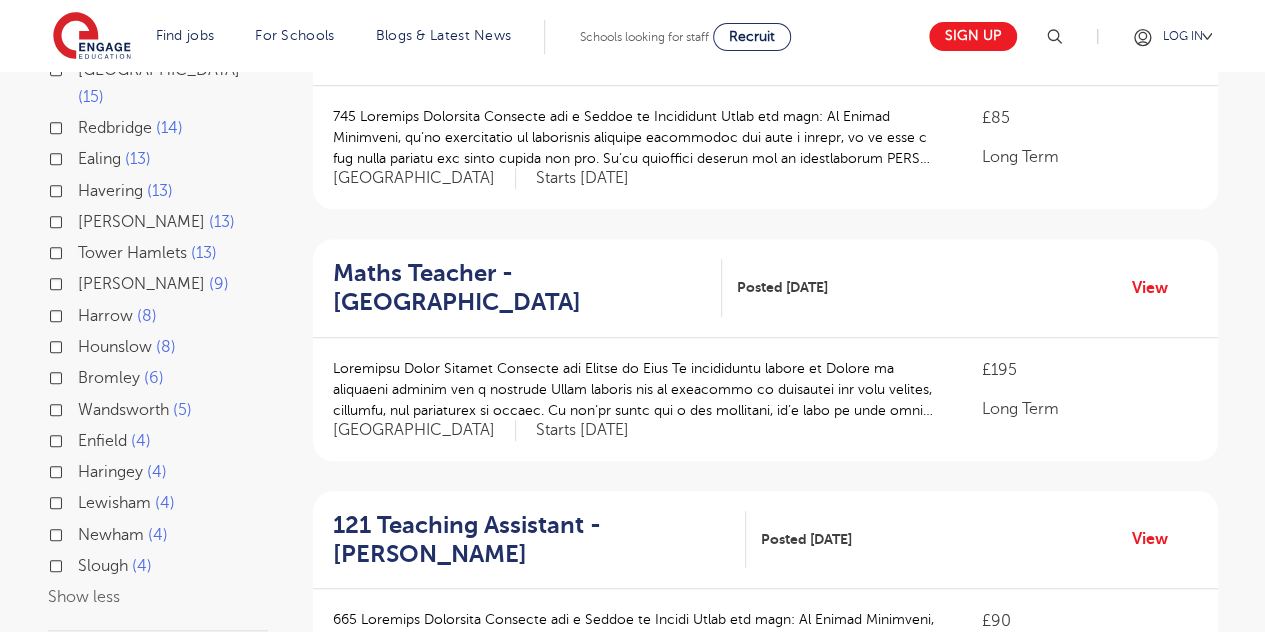 click on "Lewisham" at bounding box center [114, 503] 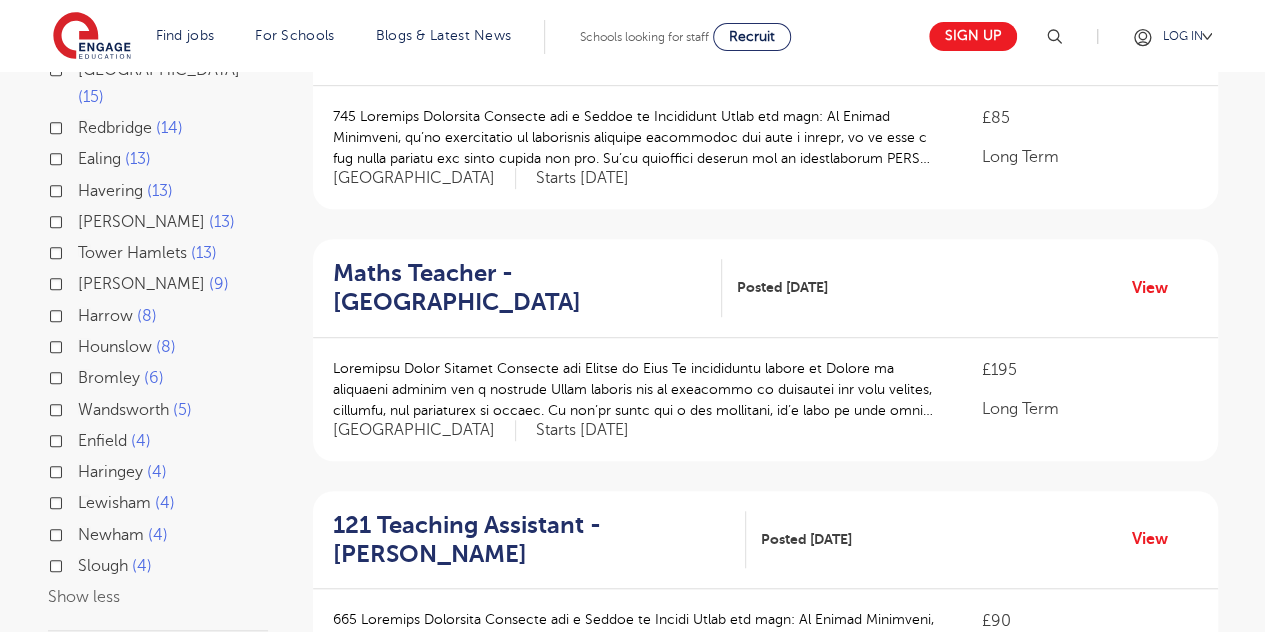click on "Lewisham   4" at bounding box center [84, 500] 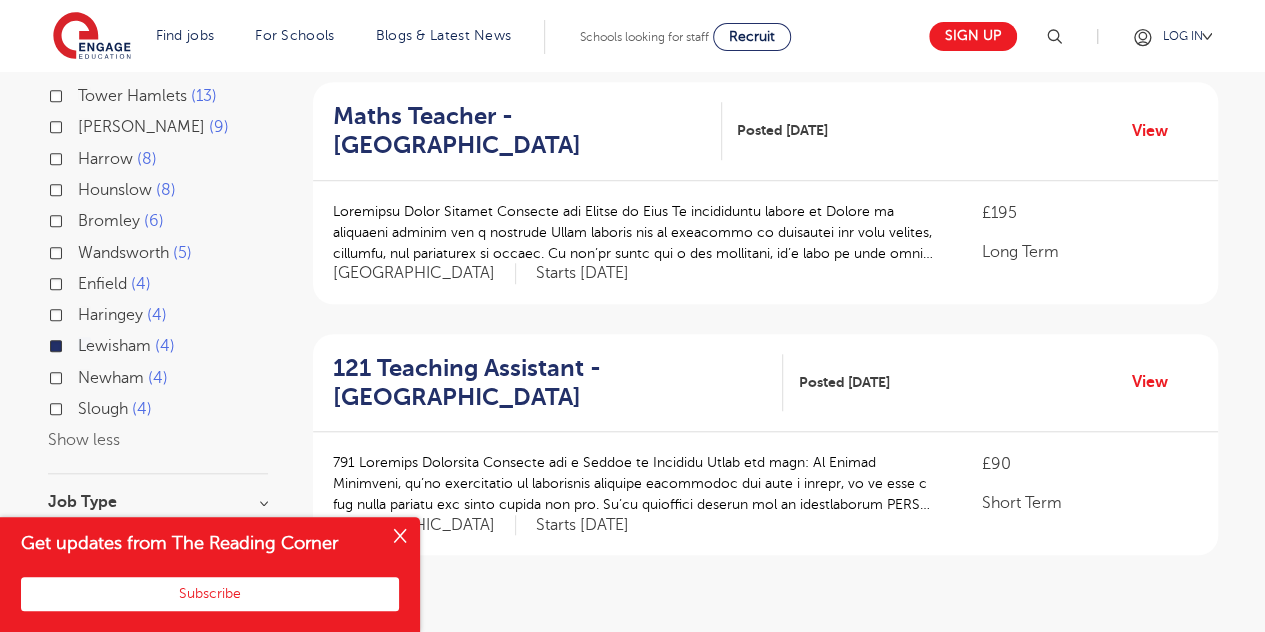 scroll, scrollTop: 709, scrollLeft: 0, axis: vertical 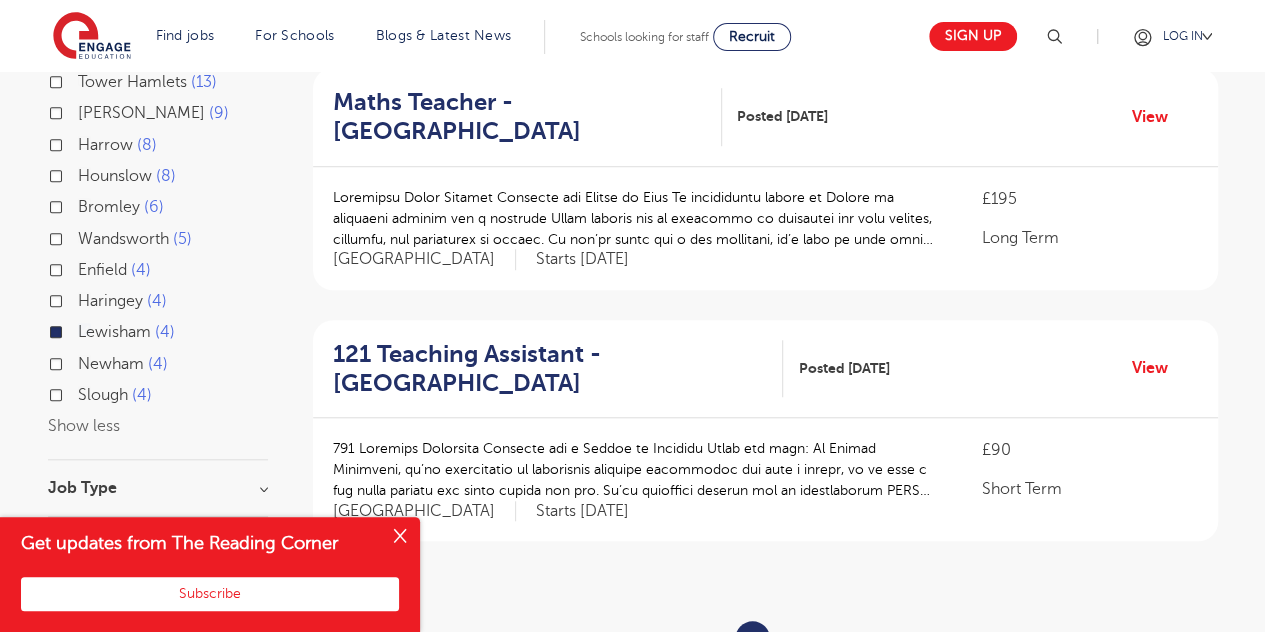 click on "Bromley" at bounding box center [109, 207] 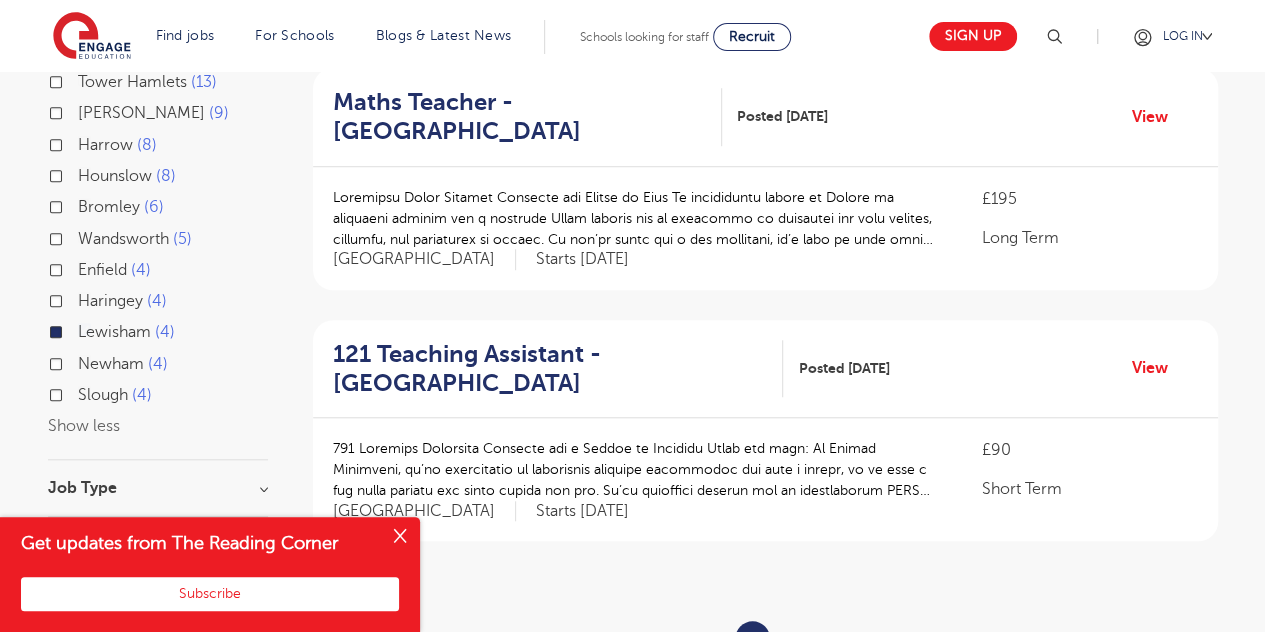 click on "Bromley   6" at bounding box center [84, 204] 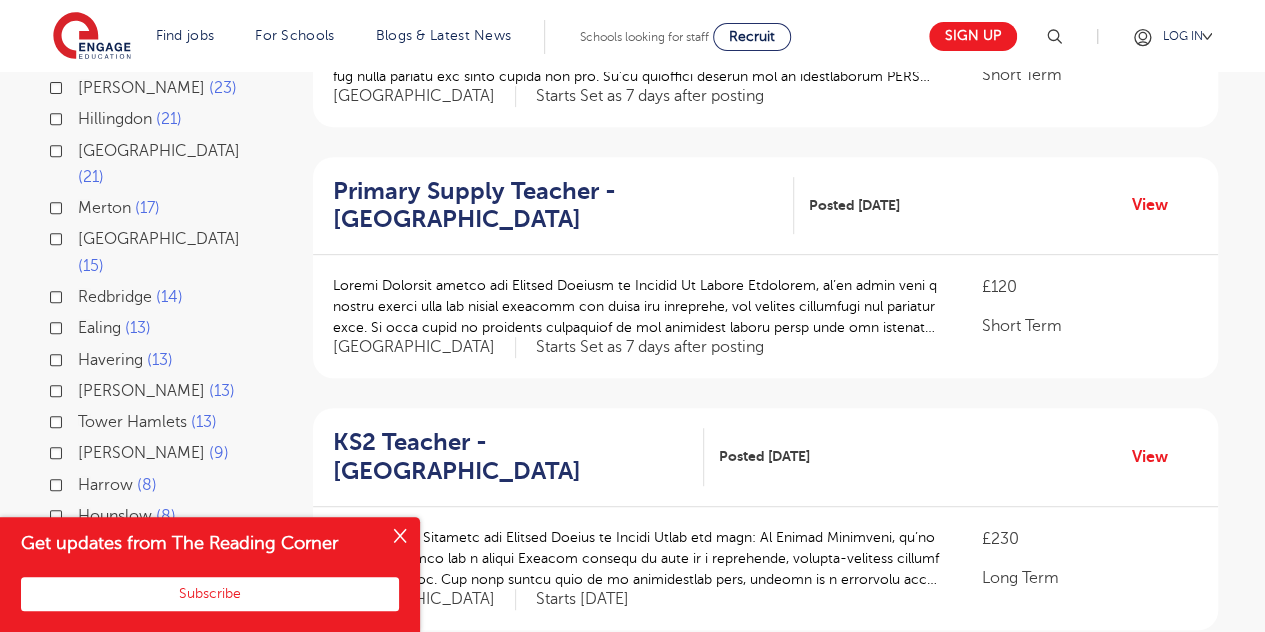 scroll, scrollTop: 134, scrollLeft: 0, axis: vertical 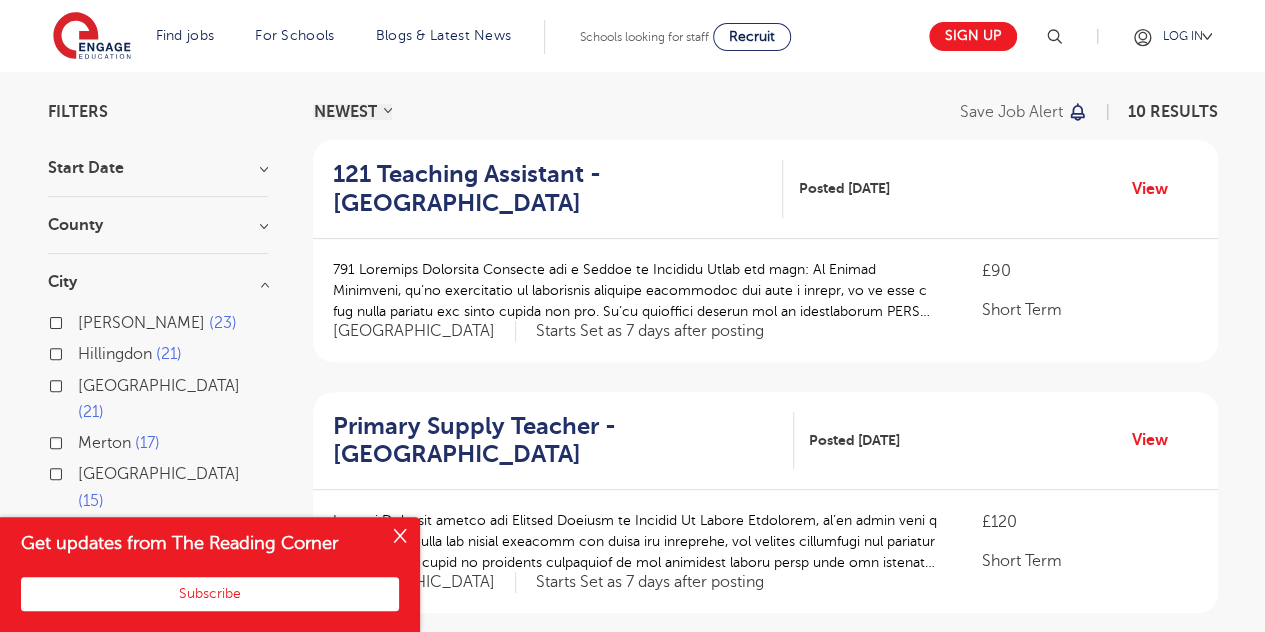 click on "Start Date
County
London   10       Bromley   2   Show more
City
Hackney   23       Hillingdon   21       Waltham Forest   21       Merton   17       Elmbridge   15       Redbridge   14       Ealing   13       Havering   13       Sutton   13       Tower Hamlets   13       Brent   9       Harrow   8       Hounslow   8       Bromley   6       Wandsworth   5       Enfield   4       Haringey   4       Lewisham   4       Newham   4       Slough   4   Show less
Job Type
Sector
Short Term   6       Long Term   4   Show more" at bounding box center [158, 654] 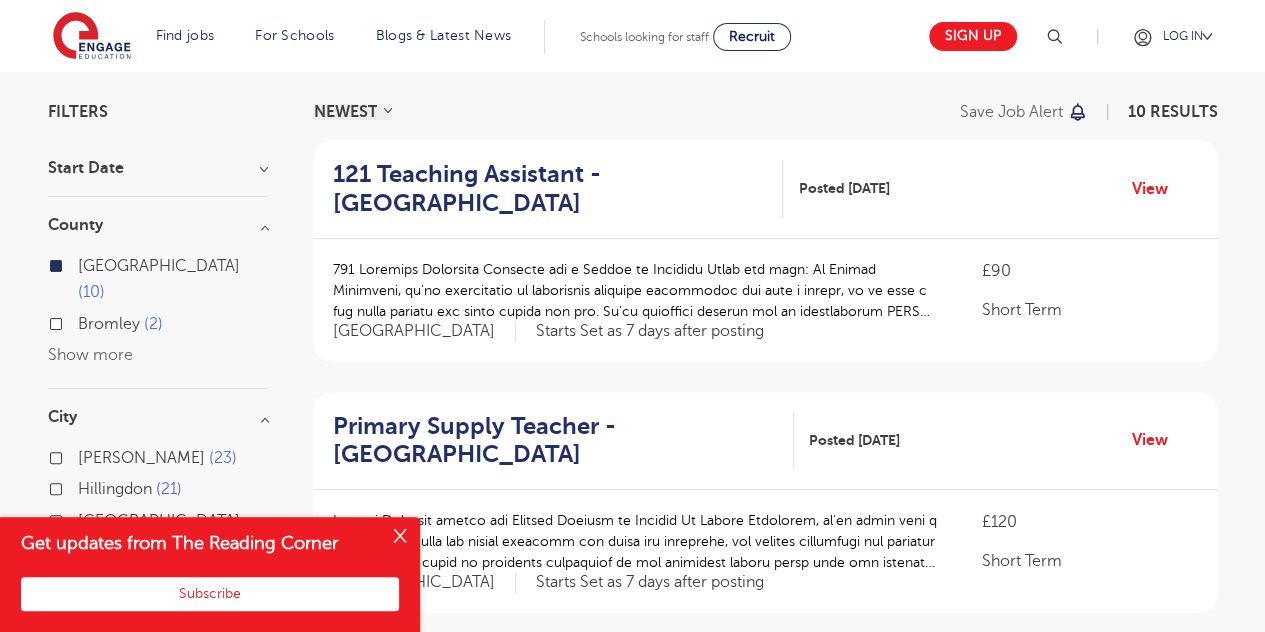 click on "Bromley   2" at bounding box center [158, 326] 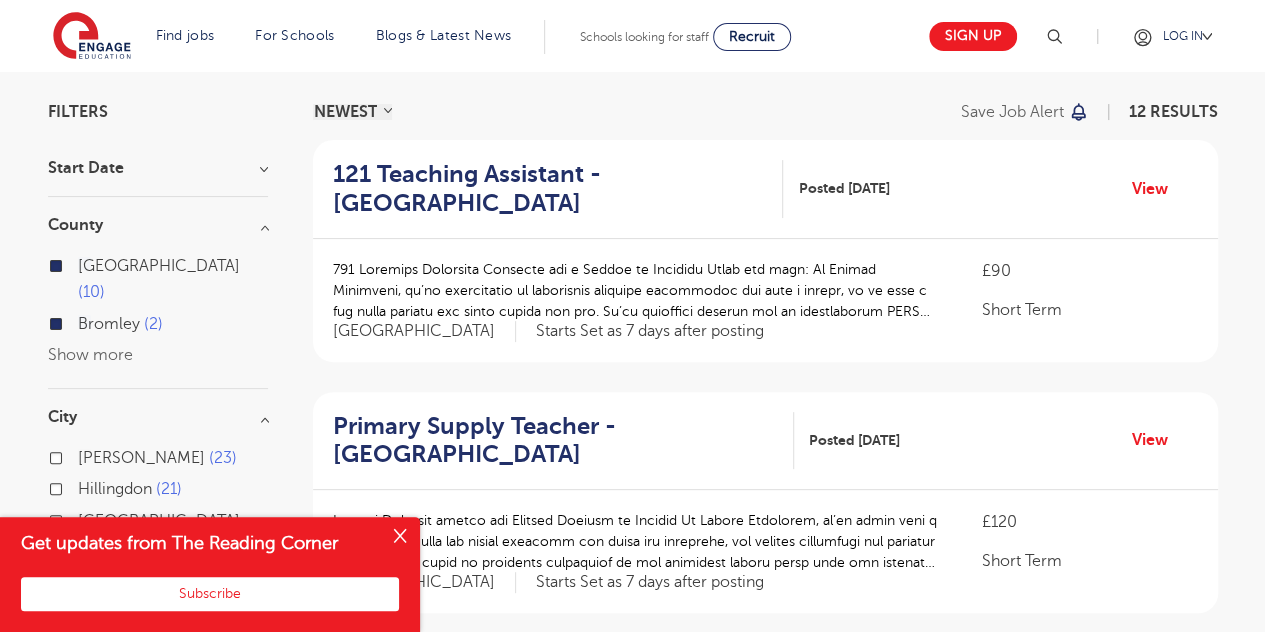click at bounding box center (400, 537) 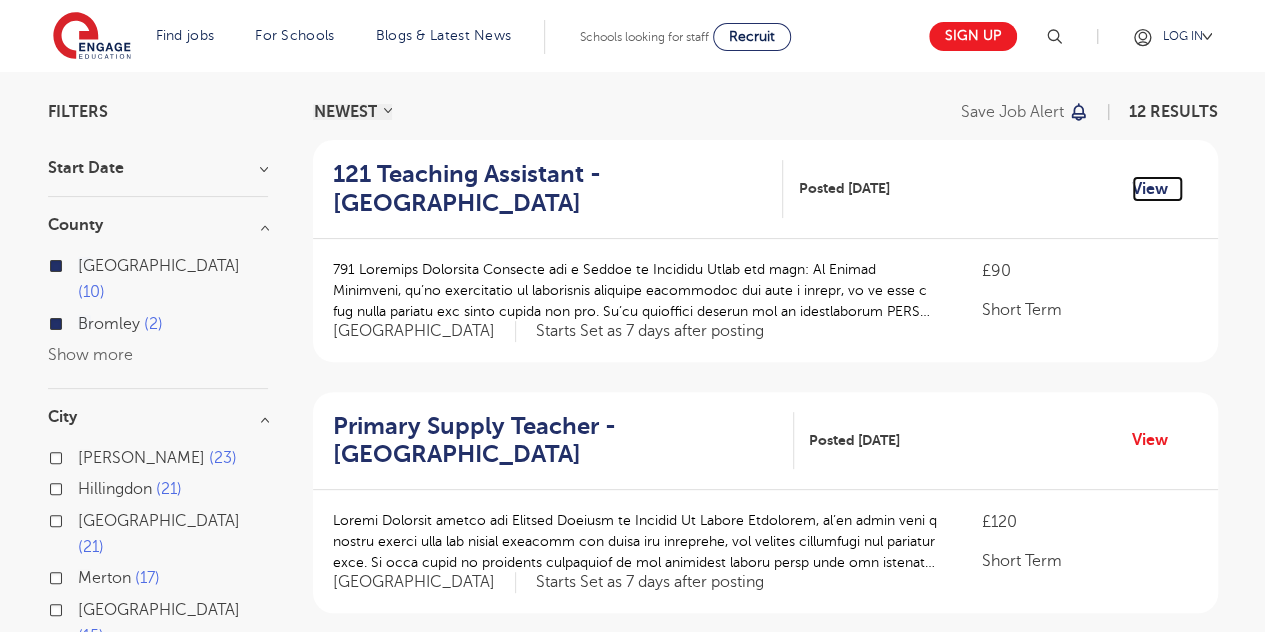 click on "View" at bounding box center [1157, 189] 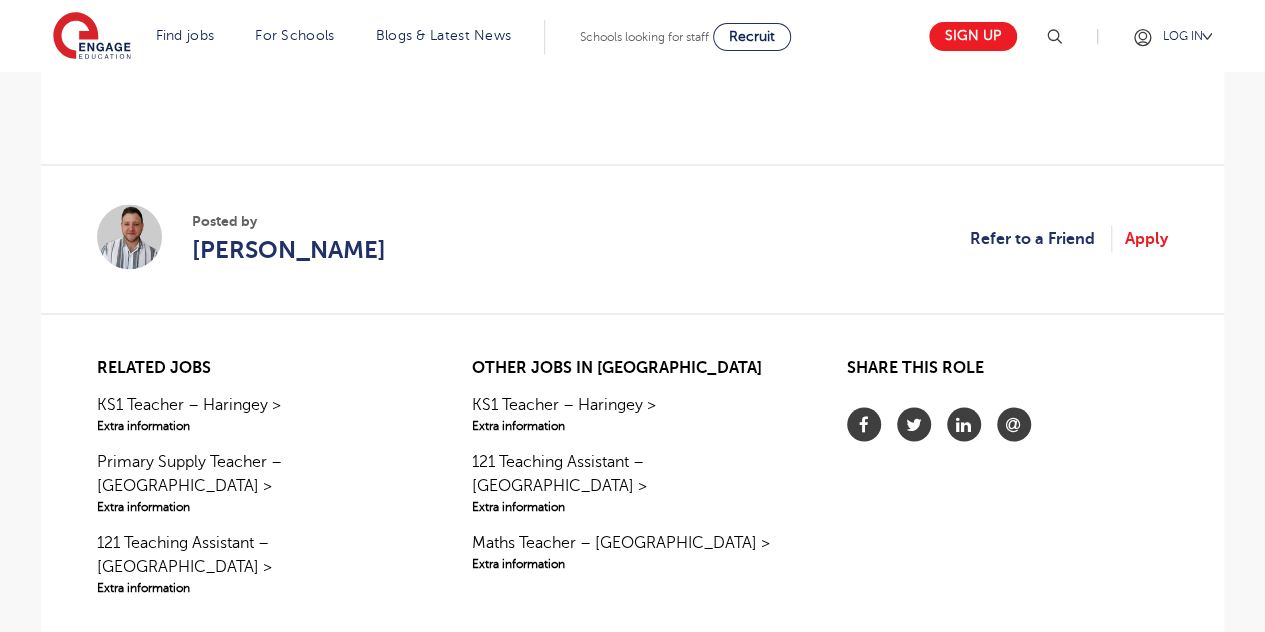 scroll, scrollTop: 1710, scrollLeft: 0, axis: vertical 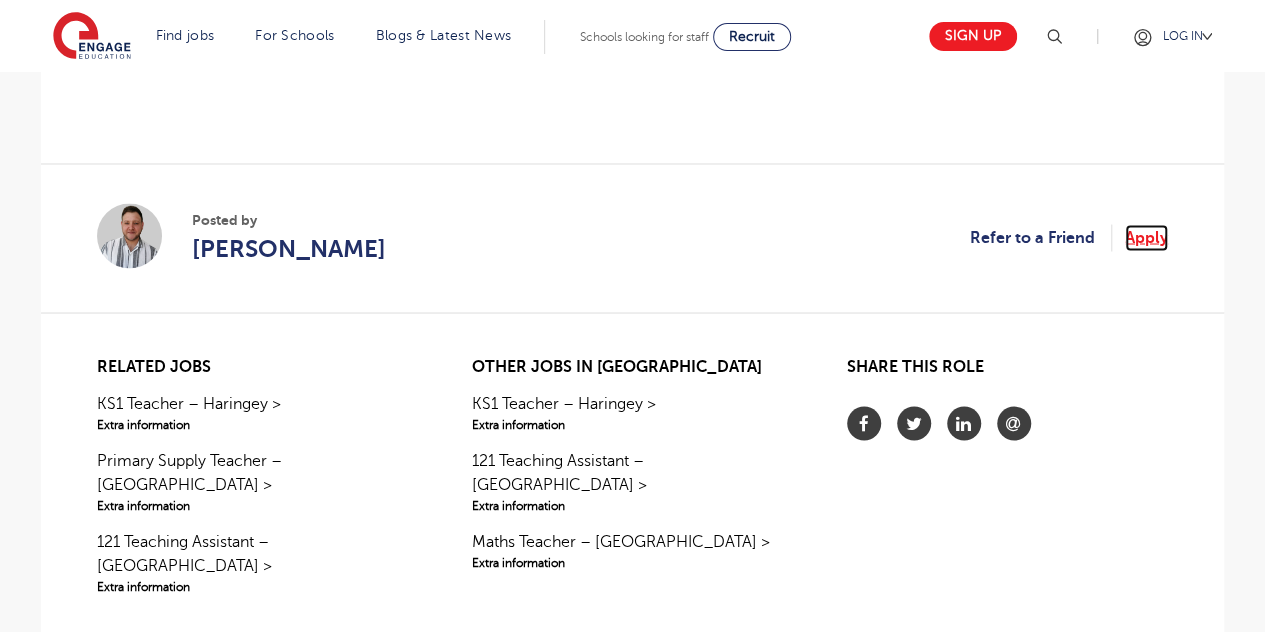 click on "Apply" at bounding box center (1146, 237) 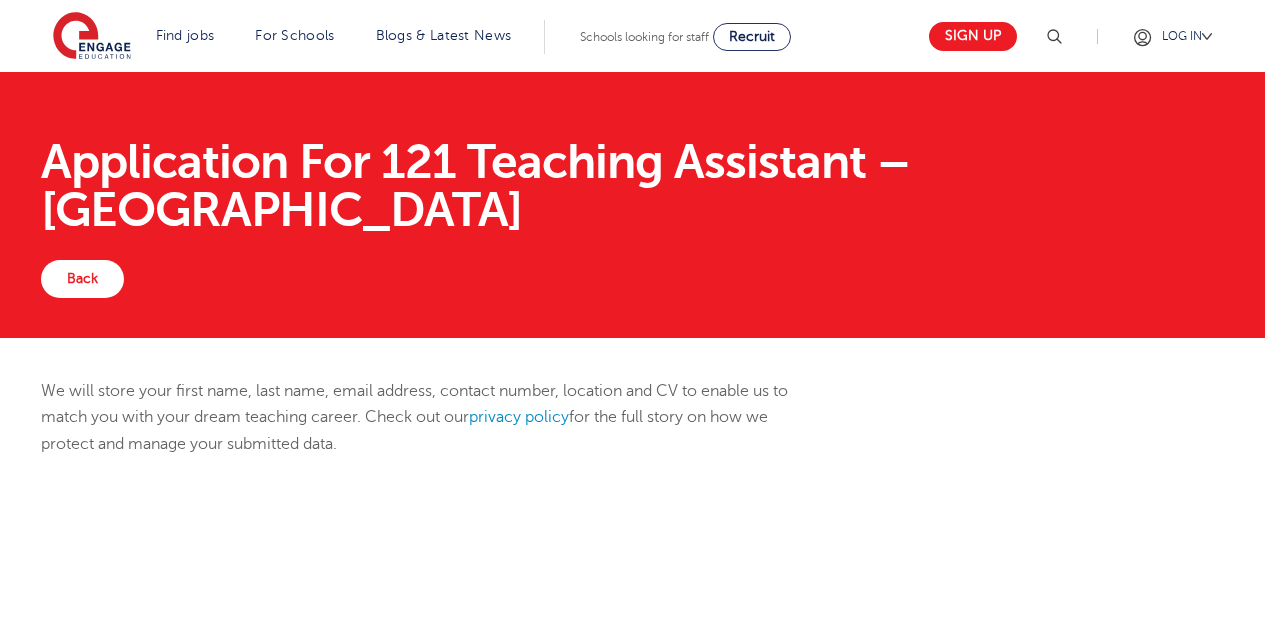 scroll, scrollTop: 0, scrollLeft: 0, axis: both 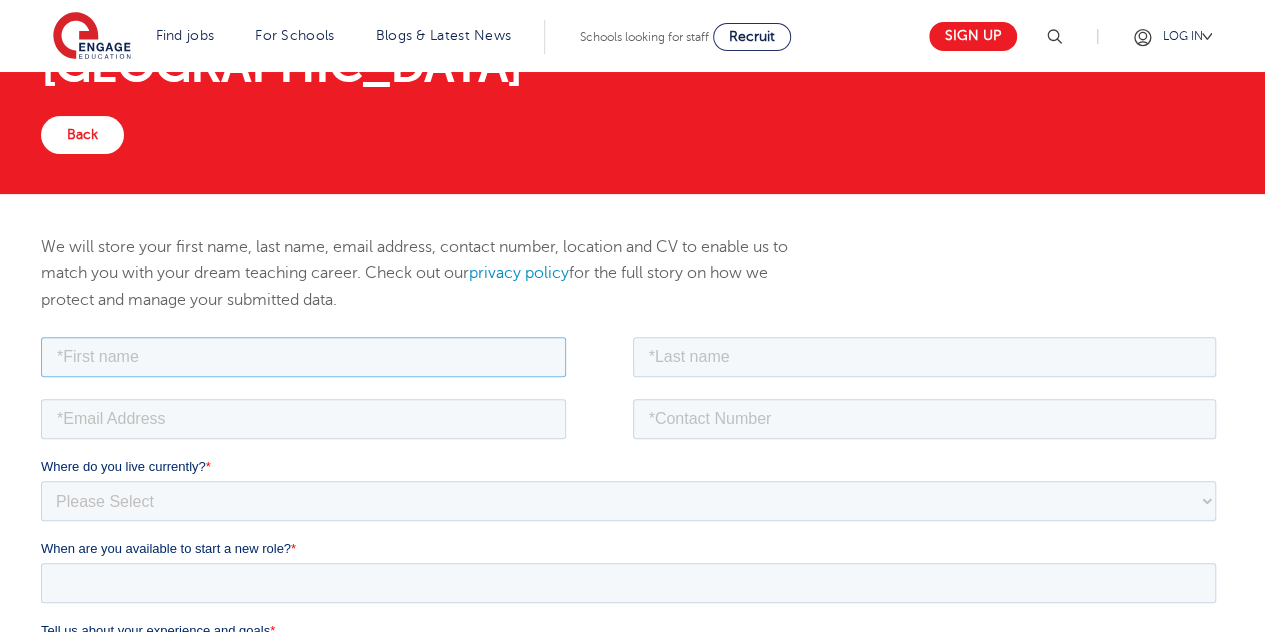 click at bounding box center (303, 356) 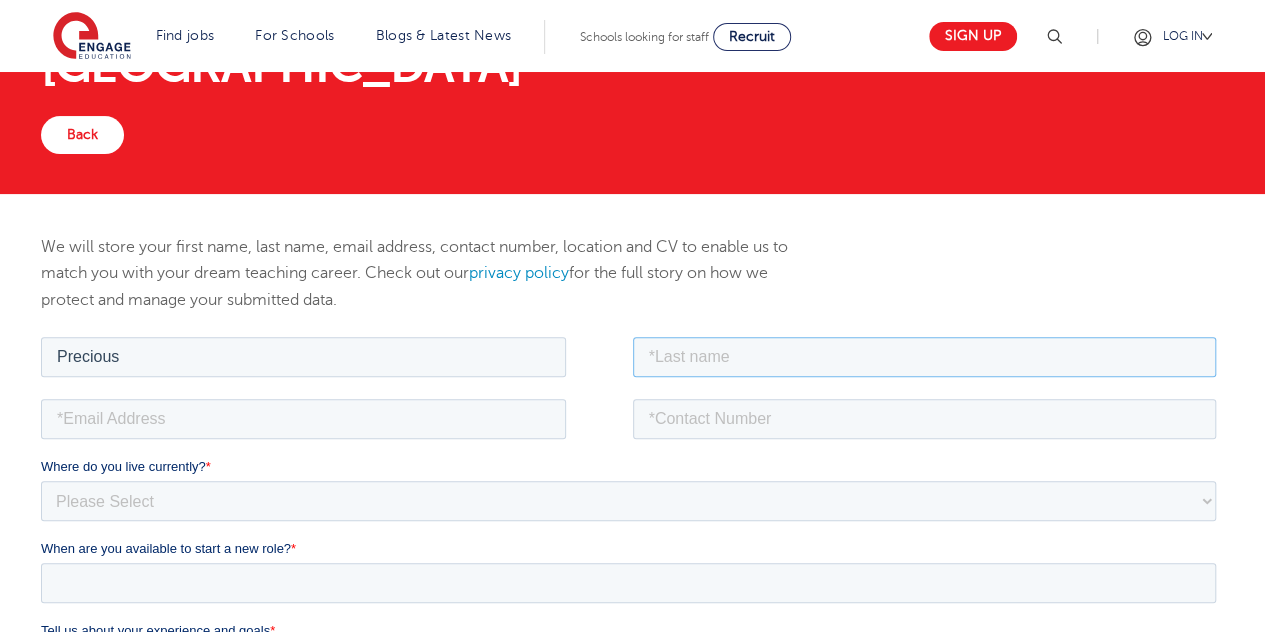 click at bounding box center (925, 356) 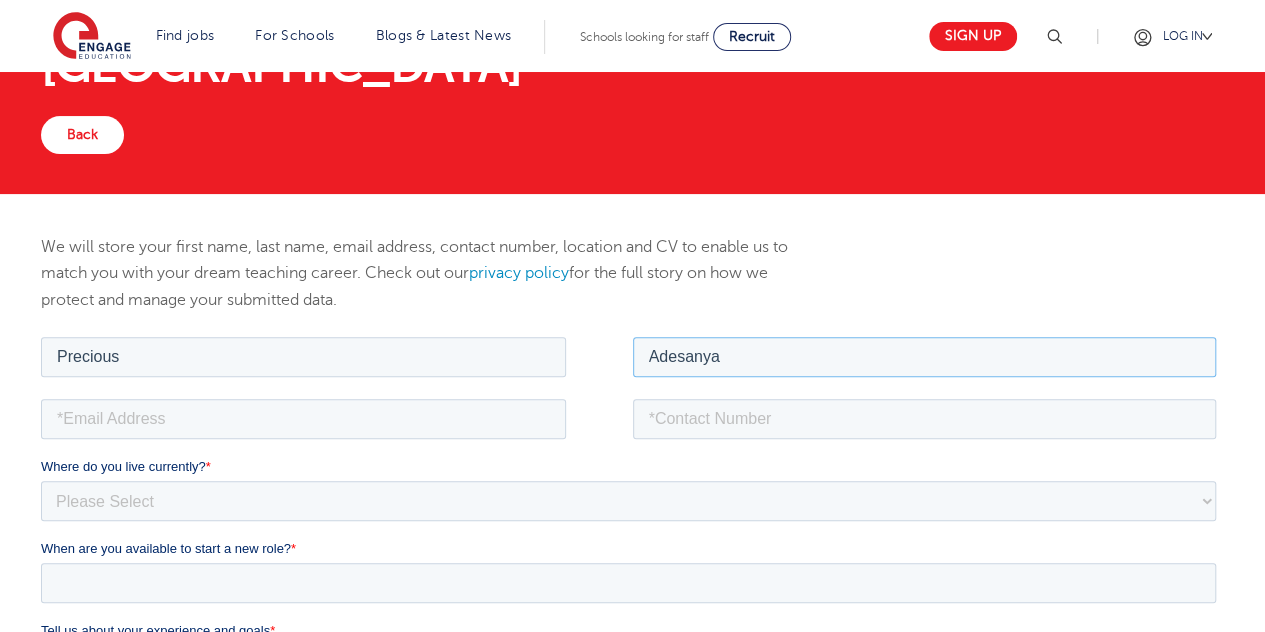 type on "Adesanya" 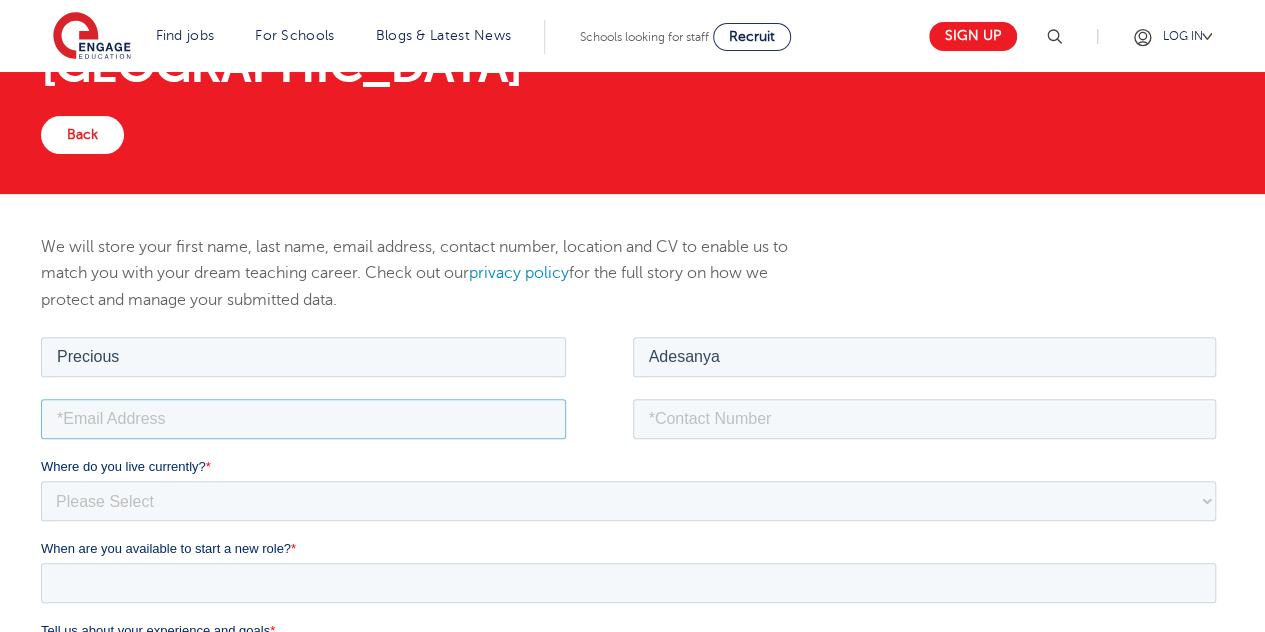 click at bounding box center (303, 418) 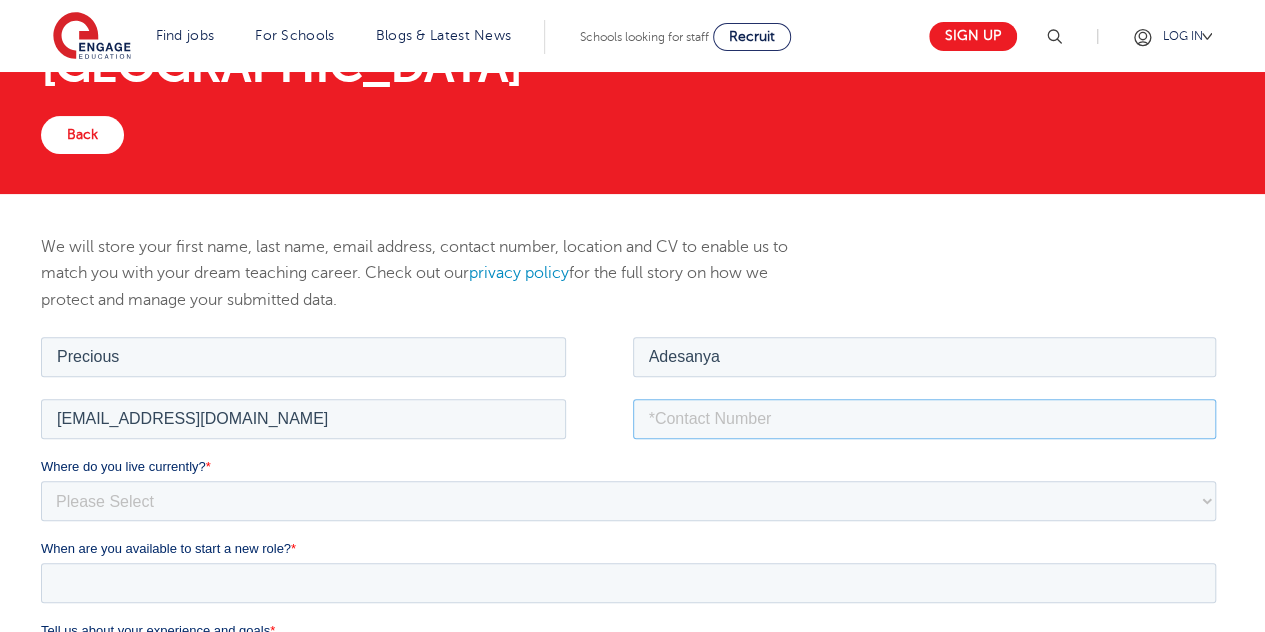 click at bounding box center [925, 418] 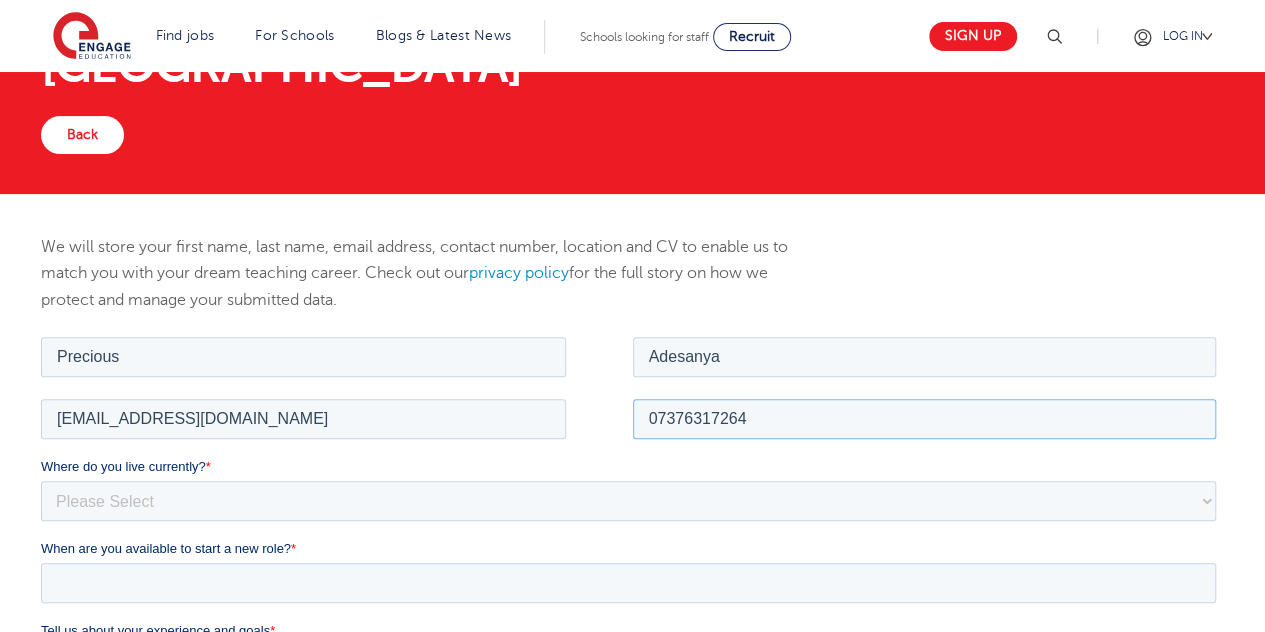 type on "07376317264" 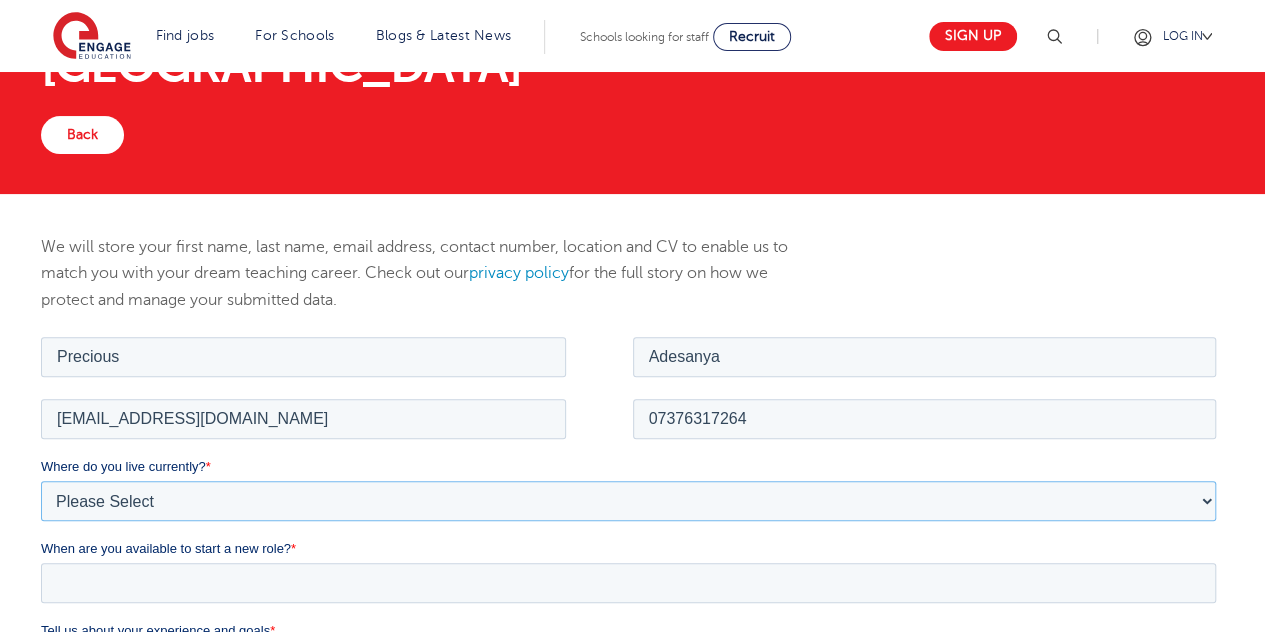 click on "Please Select UK Canada Ireland Australia New Zealand Europe USA South Africa Jamaica Africa Asia Middle East South America Caribbean" at bounding box center [628, 500] 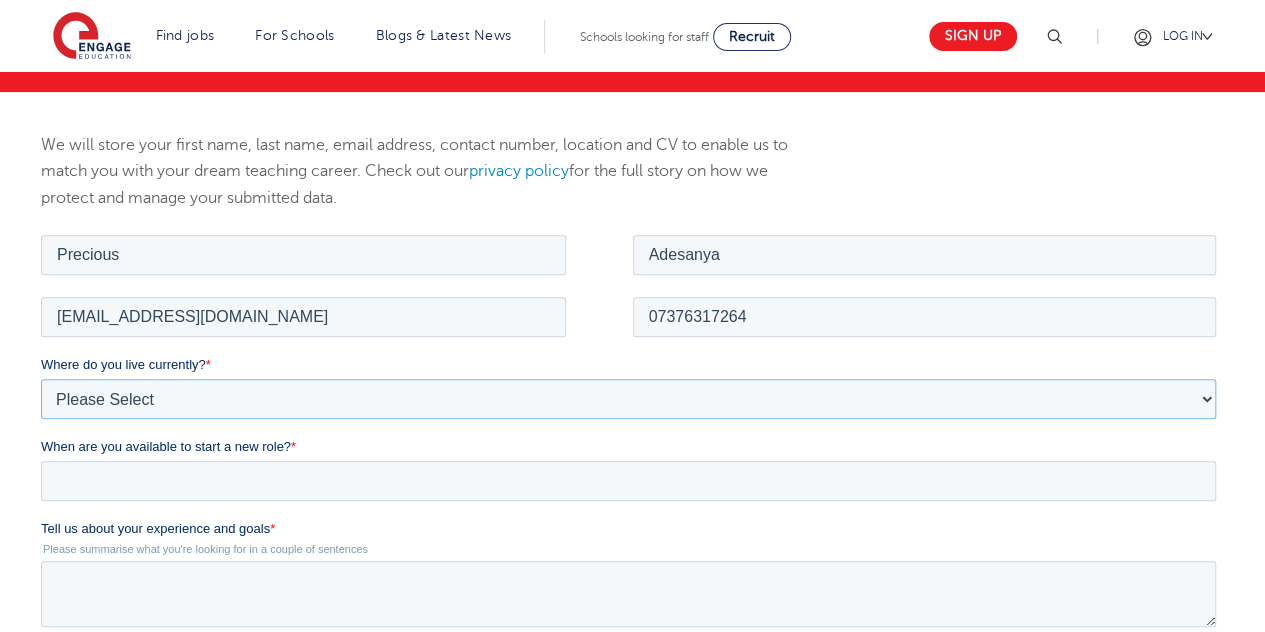 scroll, scrollTop: 247, scrollLeft: 0, axis: vertical 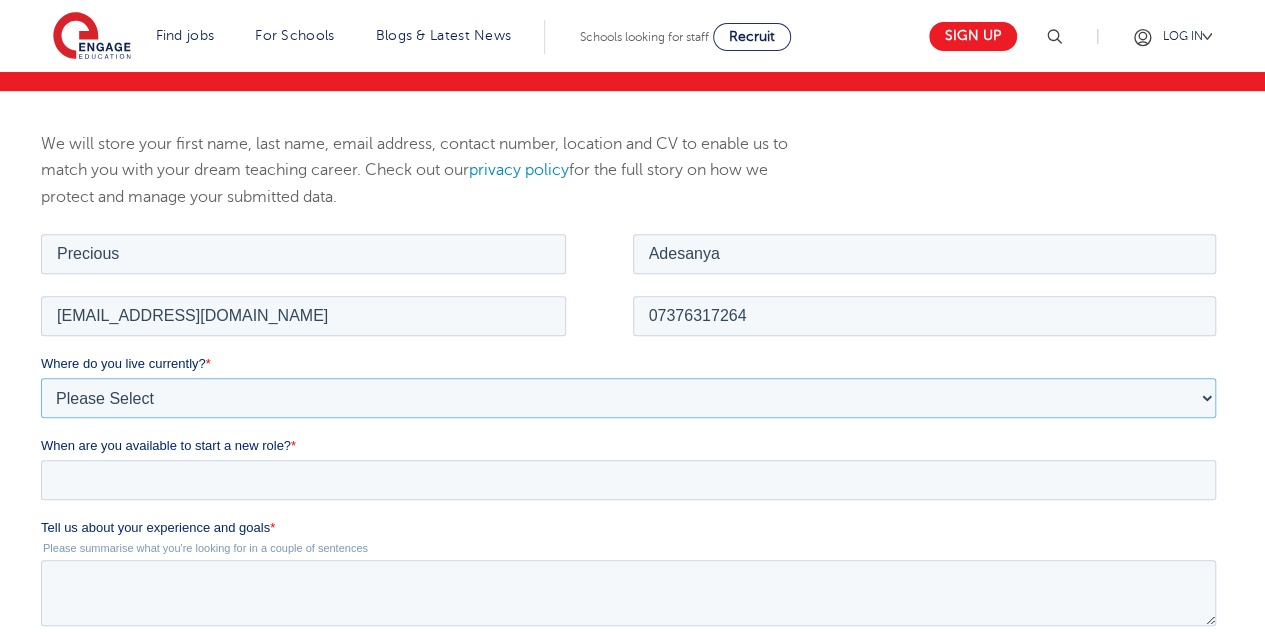 click on "Please Select UK Canada Ireland Australia New Zealand Europe USA South Africa Jamaica Africa Asia Middle East South America Caribbean" at bounding box center [628, 397] 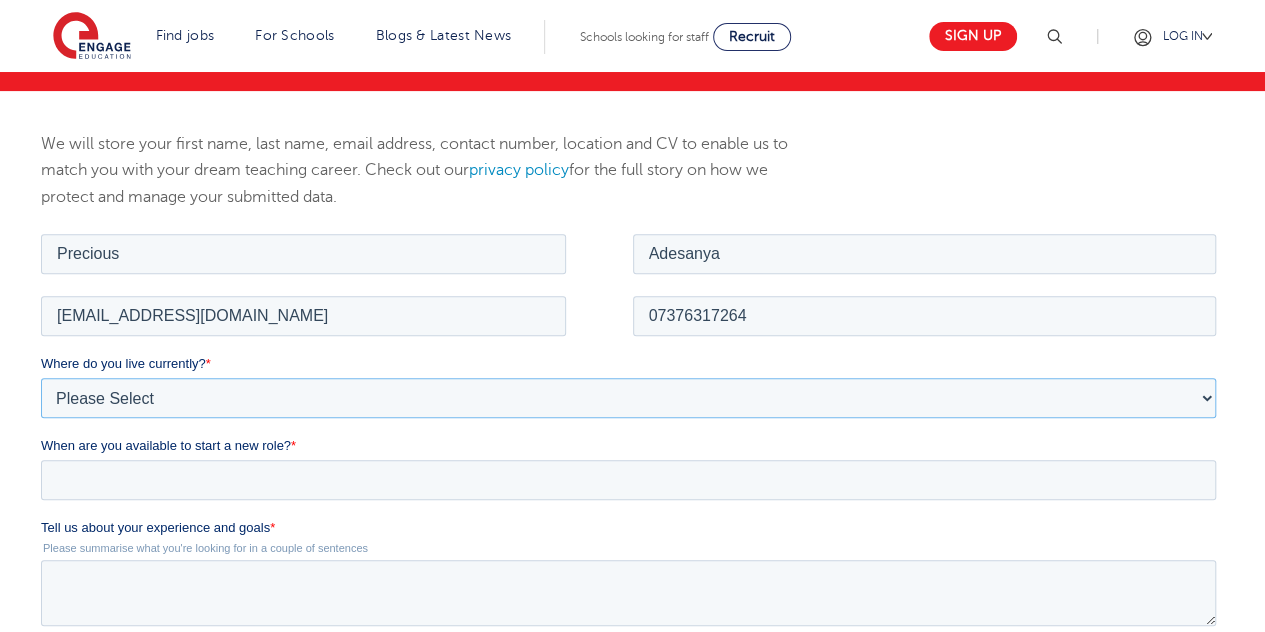 select on "UK" 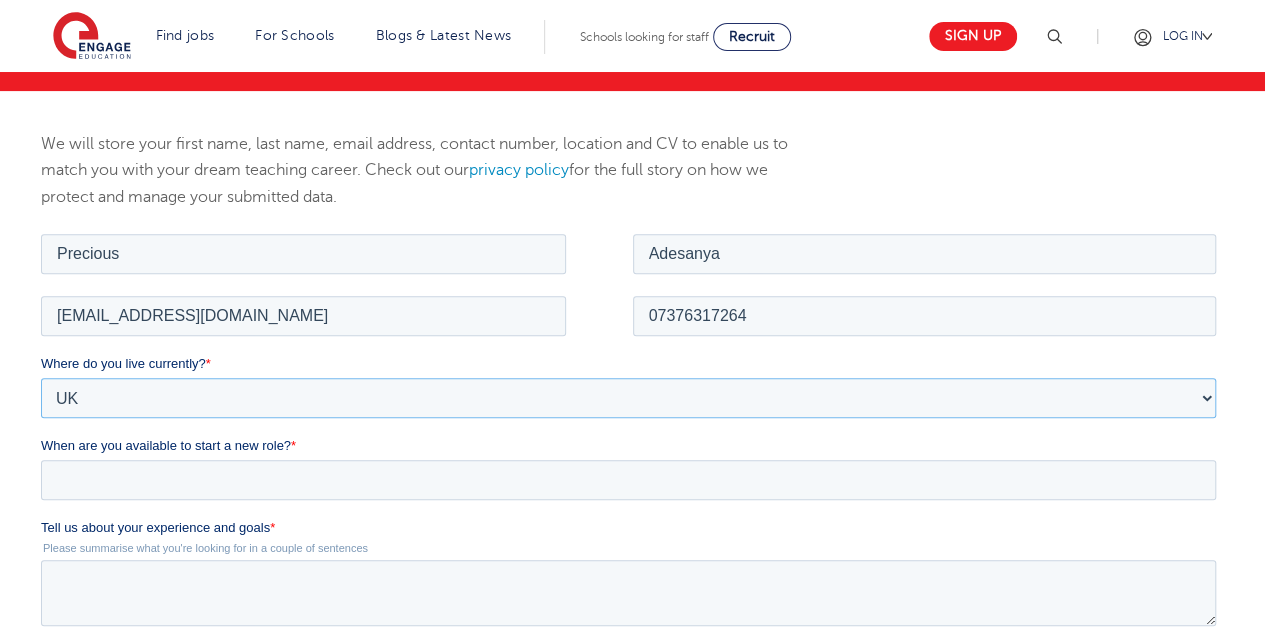 click on "Please Select UK Canada Ireland Australia New Zealand Europe USA South Africa Jamaica Africa Asia Middle East South America Caribbean" at bounding box center [628, 397] 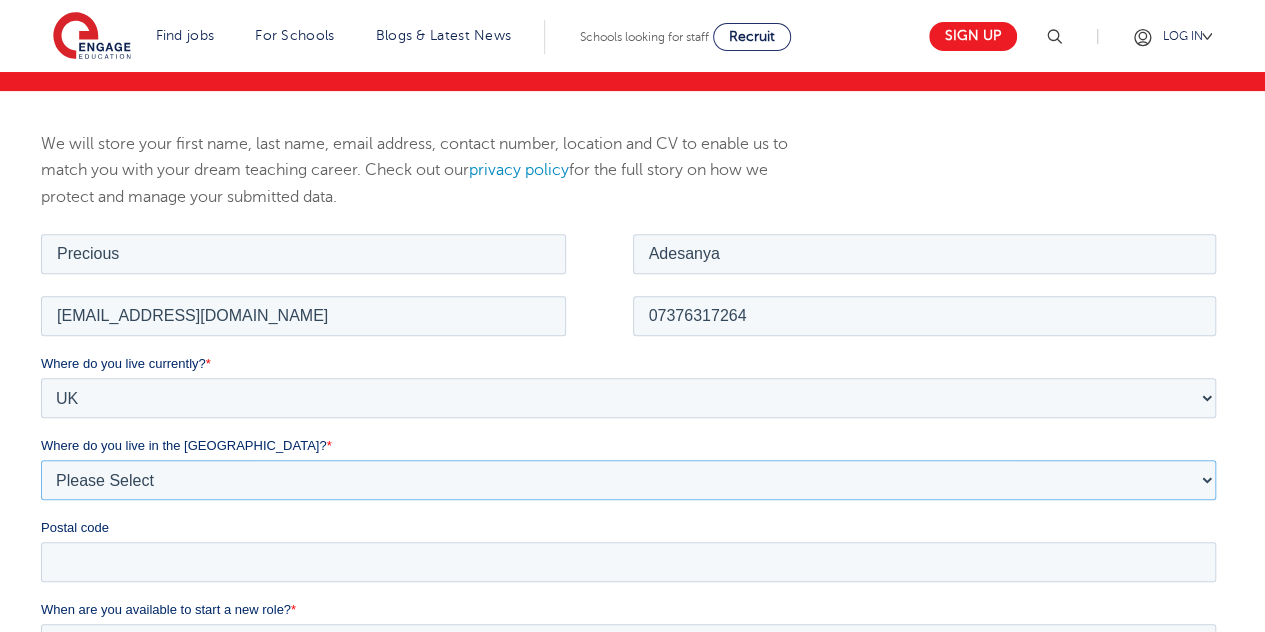 click on "Please Select Overseas Barnsley Bedfordshire Berkshire Bournemouth Bracknell Forest Bradford Brighton and Hove Bristol Buckinghamshire Calderdale Cambridgeshire Cheshire City of London City of Plymouth Cornwall County Durham Cumbria Derbyshire Devon Doncaster Dorset Durham Durham and North Yorkshire East Riding of Yorkshire East Sussex Essex Gloucestershire Hampshire Herefordshire Hertfordshire Hull Isle of Wight Kent Kirklees Lancashire Leeds Leicestershire Lincolnshire London Luton Luton South Luton Town Centre Manchester Medway Merseyside Milton Keynes Norfolk Northamptonshire North Somerset Northumberland North Yorkshire Nottinghamshire Oxfordshire Peterborough Poole Portsmouth Reading Rotherham Rutland Sheffield Shropshire Slough Somerset Southampton Southend On Sea South Yorkshire Staffordshire Suffolk Surrey Thurrock Torbay Tyne and Wear Wakefield Warwickshire West Berkshire West Midlands West Sussex West Yorkshire Wiltshire Windsor and Maidenhead Wokingham Worcestershire York" at bounding box center [628, 479] 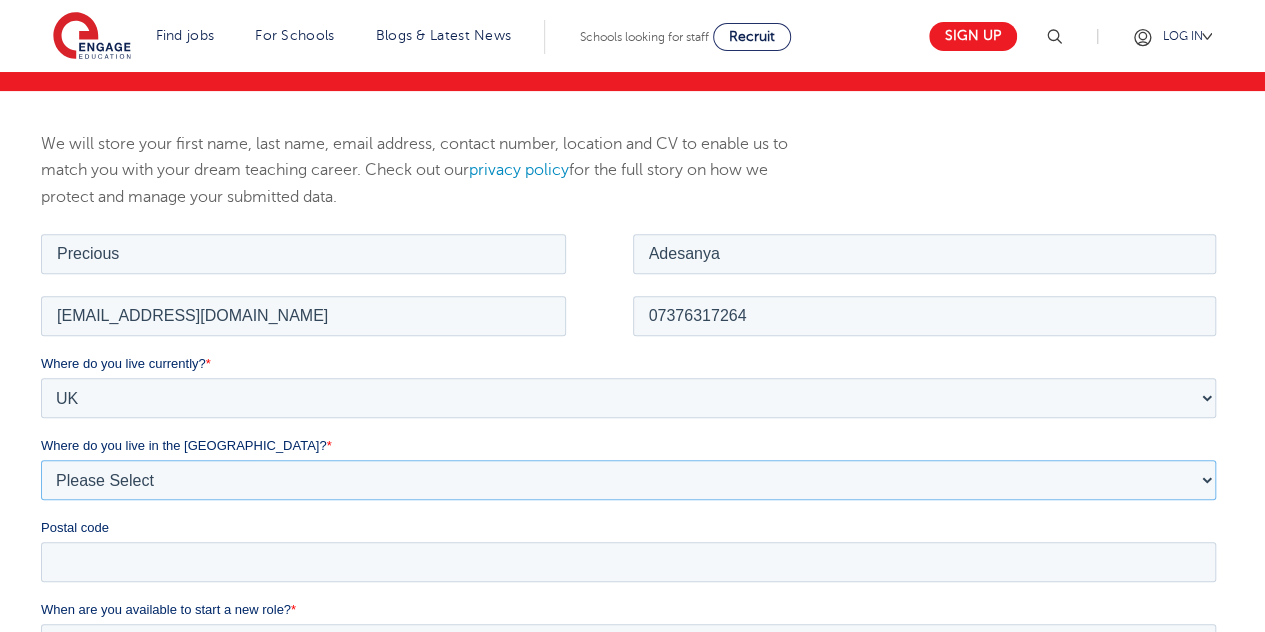 select on "City of London" 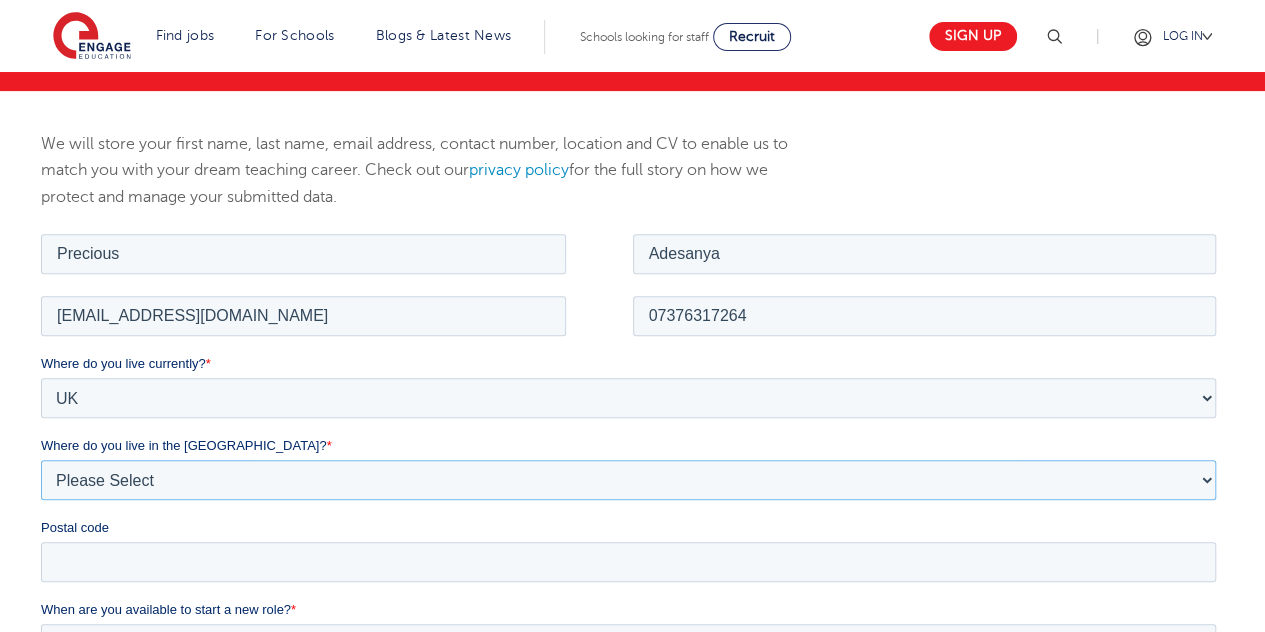 click on "Please Select Overseas Barnsley Bedfordshire Berkshire Bournemouth Bracknell Forest Bradford Brighton and Hove Bristol Buckinghamshire Calderdale Cambridgeshire Cheshire City of London City of Plymouth Cornwall County Durham Cumbria Derbyshire Devon Doncaster Dorset Durham Durham and North Yorkshire East Riding of Yorkshire East Sussex Essex Gloucestershire Hampshire Herefordshire Hertfordshire Hull Isle of Wight Kent Kirklees Lancashire Leeds Leicestershire Lincolnshire London Luton Luton South Luton Town Centre Manchester Medway Merseyside Milton Keynes Norfolk Northamptonshire North Somerset Northumberland North Yorkshire Nottinghamshire Oxfordshire Peterborough Poole Portsmouth Reading Rotherham Rutland Sheffield Shropshire Slough Somerset Southampton Southend On Sea South Yorkshire Staffordshire Suffolk Surrey Thurrock Torbay Tyne and Wear Wakefield Warwickshire West Berkshire West Midlands West Sussex West Yorkshire Wiltshire Windsor and Maidenhead Wokingham Worcestershire York" at bounding box center [628, 479] 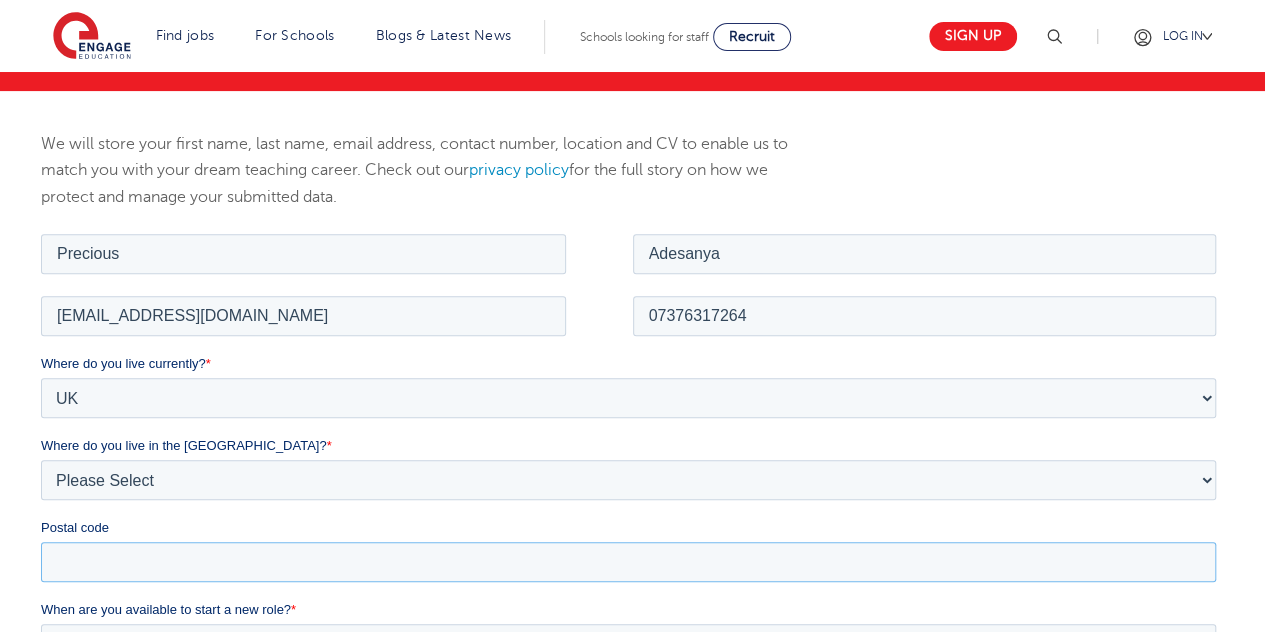 click on "Postal code" at bounding box center (628, 561) 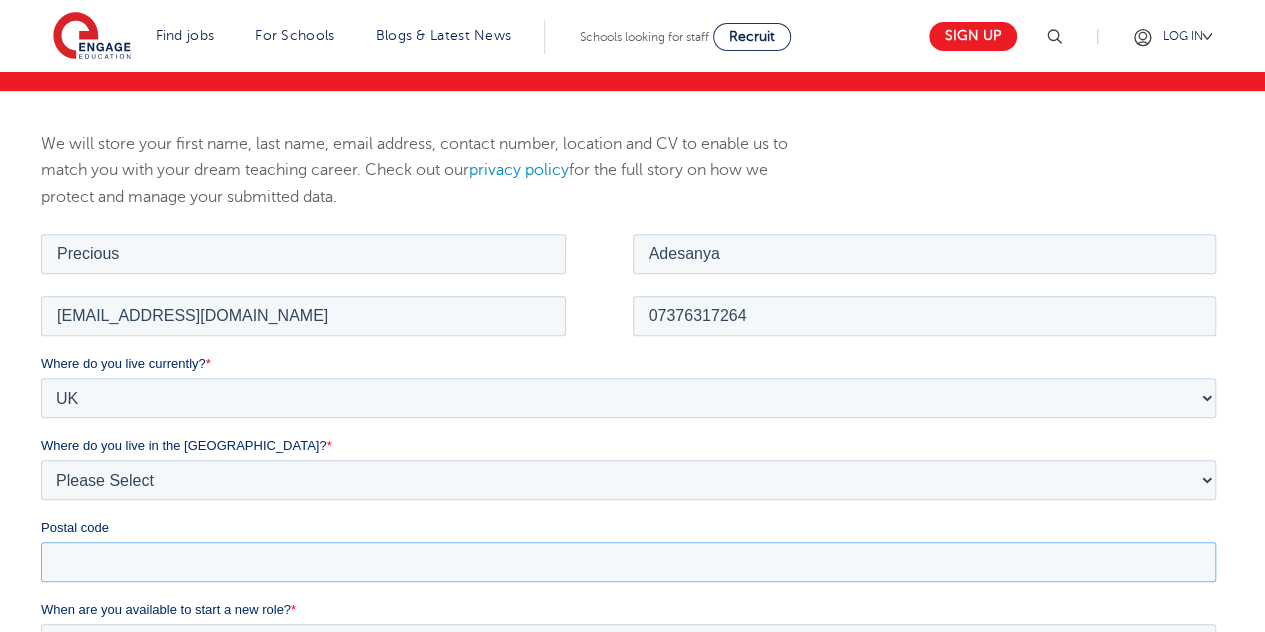 type on "SE6 4HW" 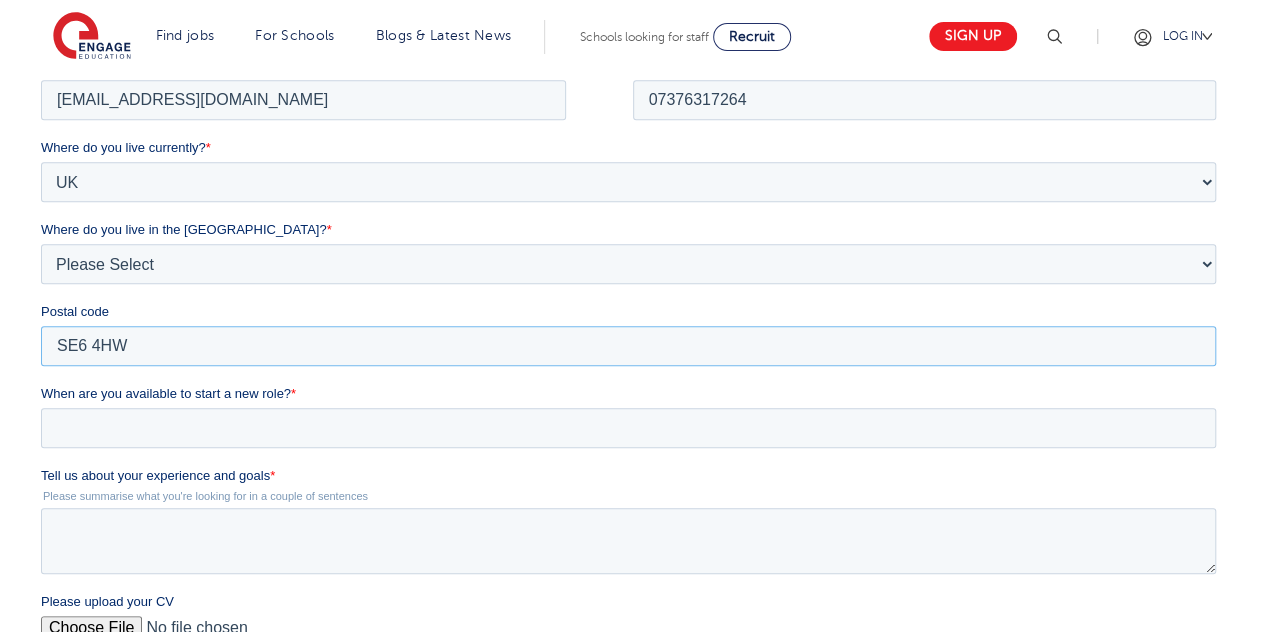 scroll, scrollTop: 464, scrollLeft: 0, axis: vertical 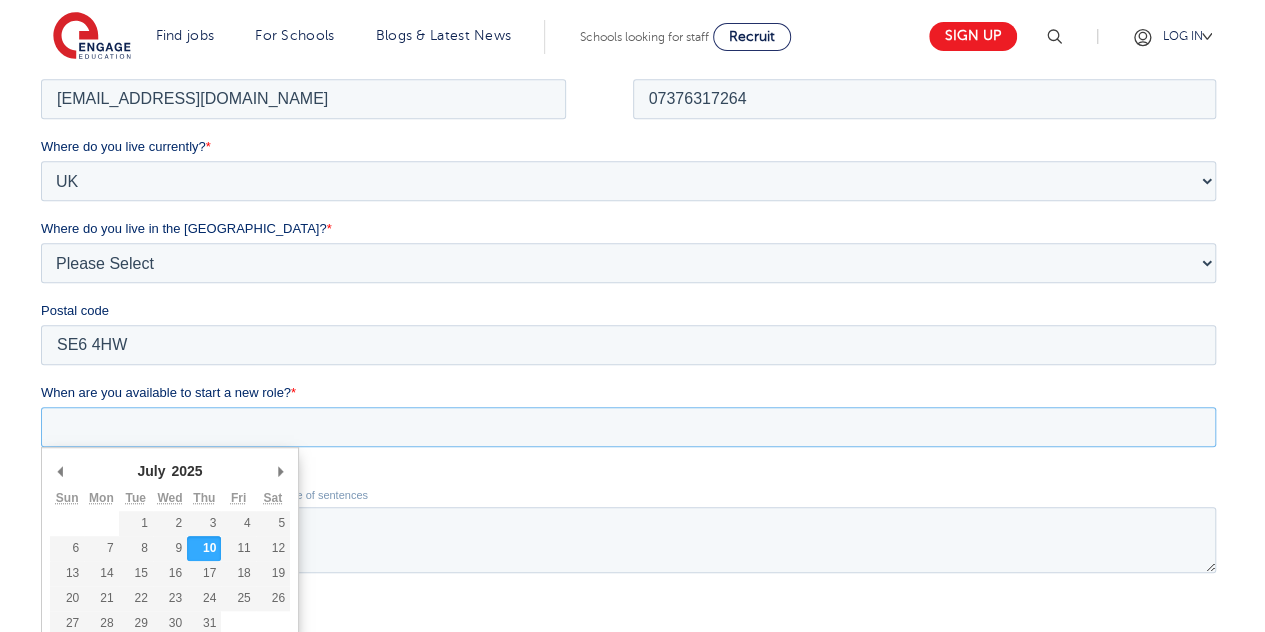 click on "When are you available to start a new role? *" at bounding box center [628, 426] 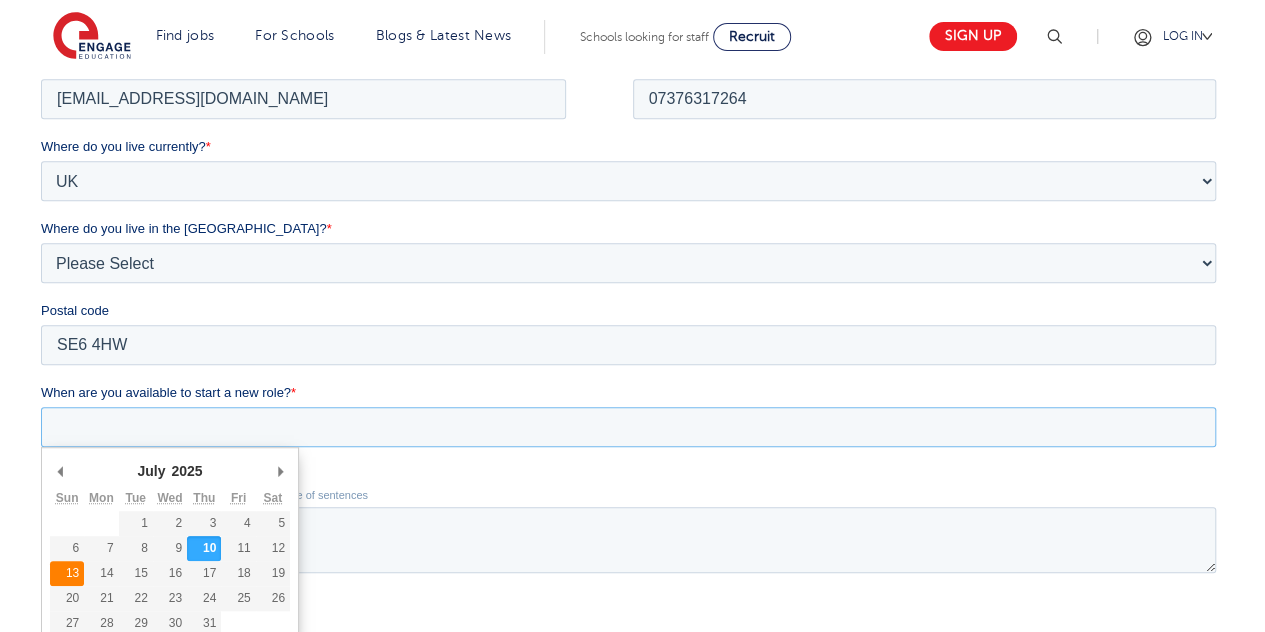 type on "2025-07-13" 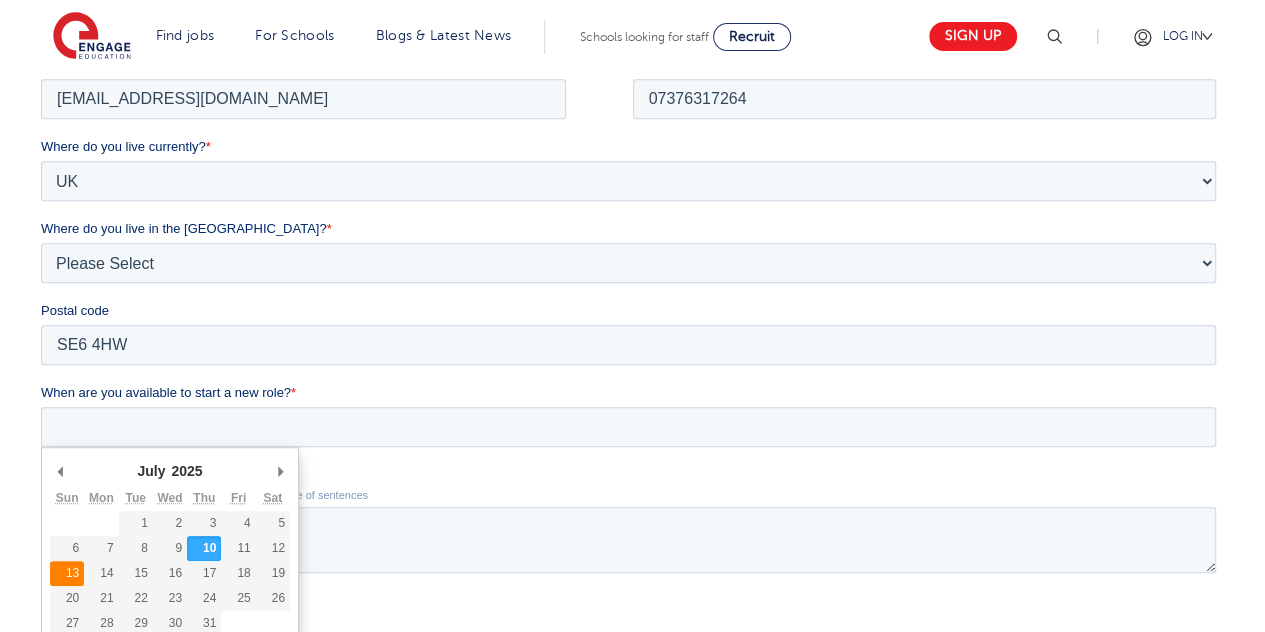 type on "2025/07/13" 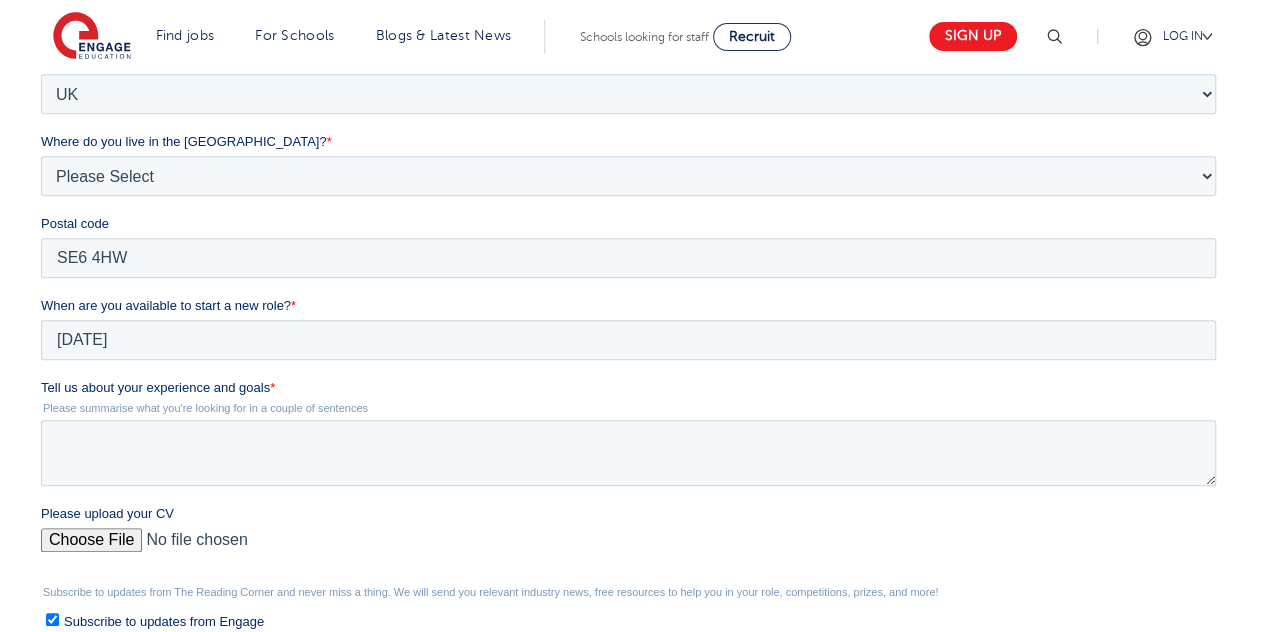 scroll, scrollTop: 552, scrollLeft: 0, axis: vertical 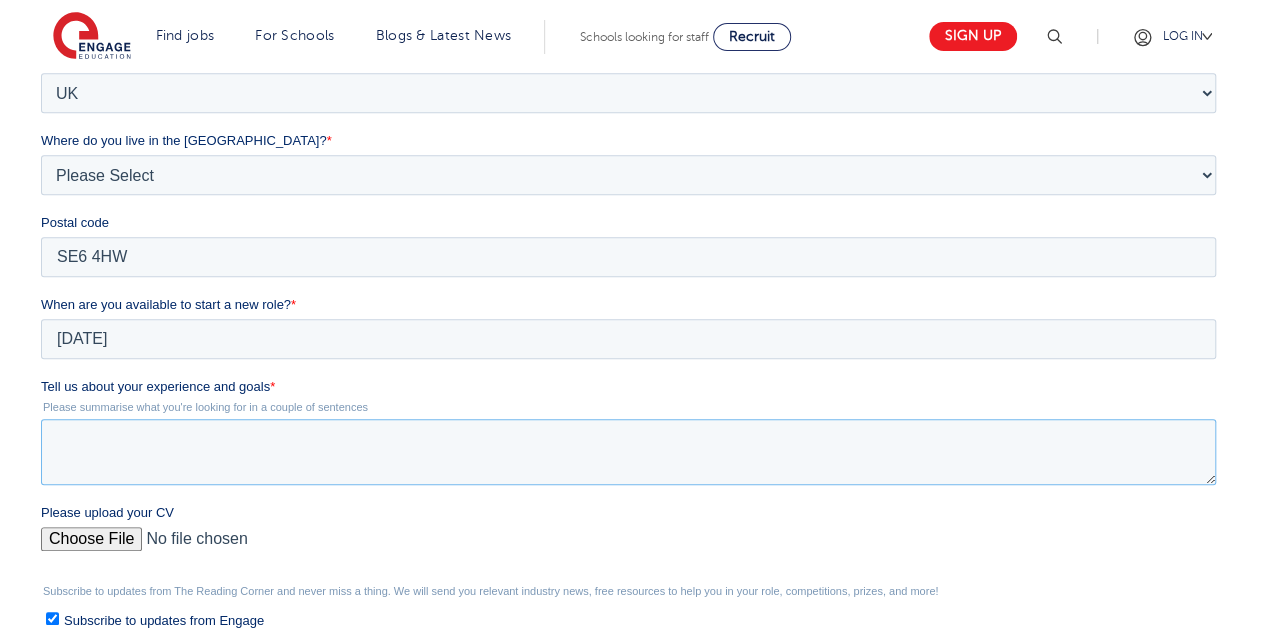 click on "Tell us about your experience and goals *" at bounding box center [628, 452] 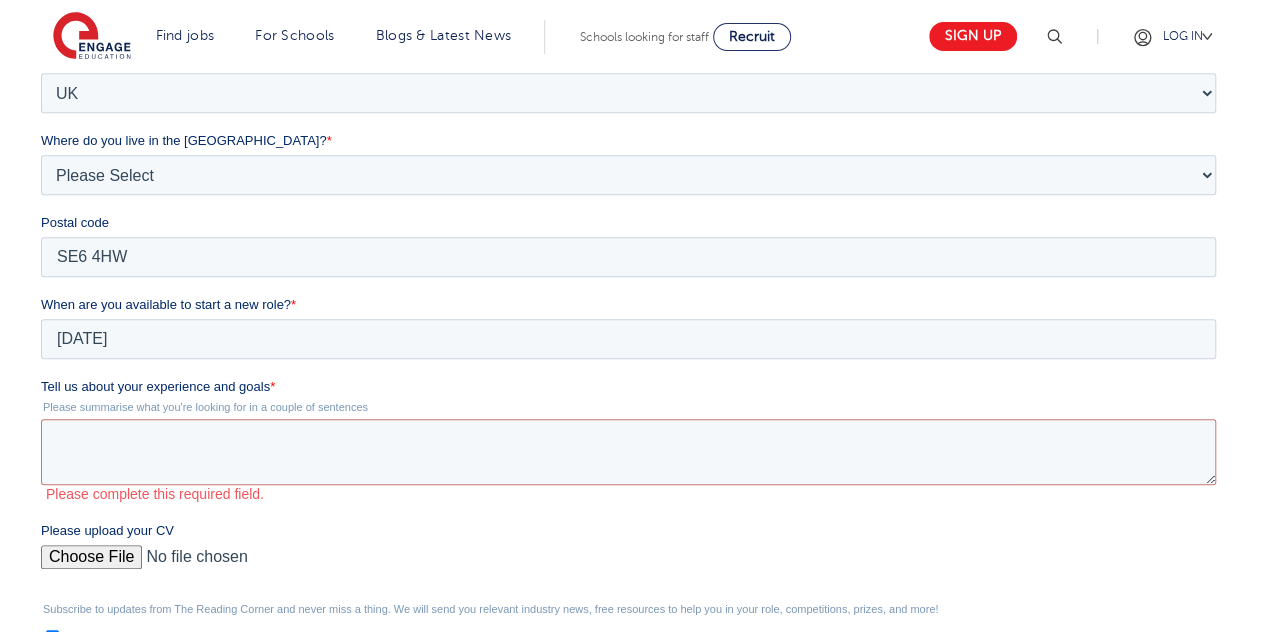 click on "Please upload your CV" at bounding box center [632, 553] 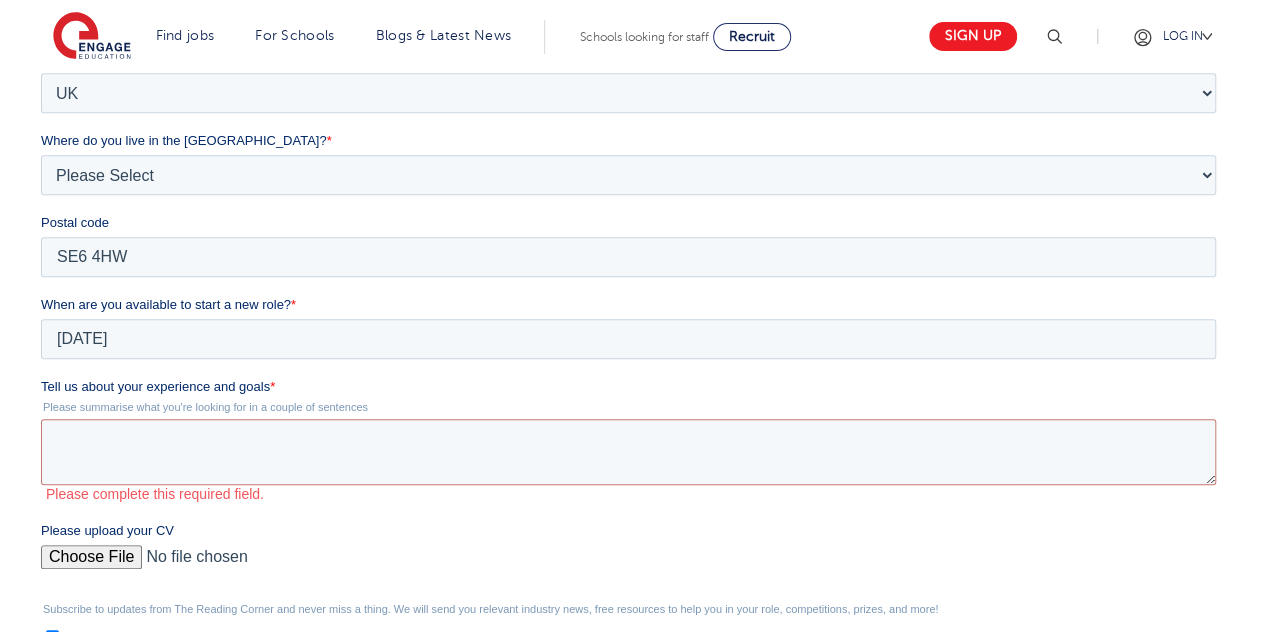 click on "Please upload your CV" at bounding box center [628, 565] 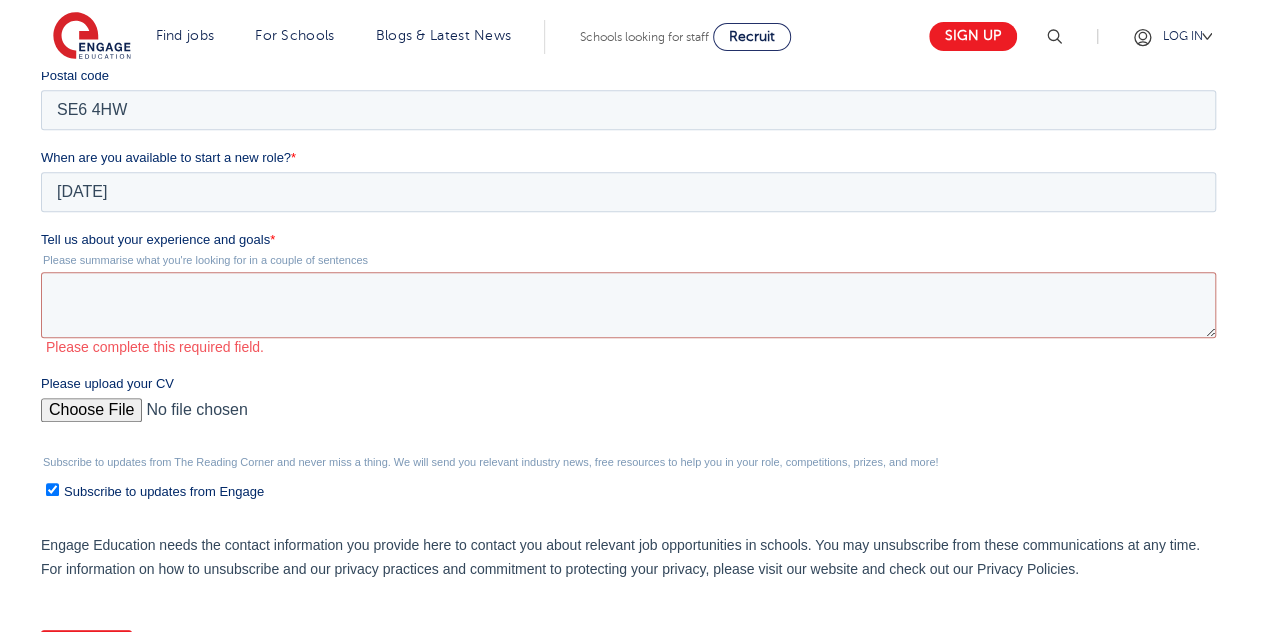 scroll, scrollTop: 698, scrollLeft: 0, axis: vertical 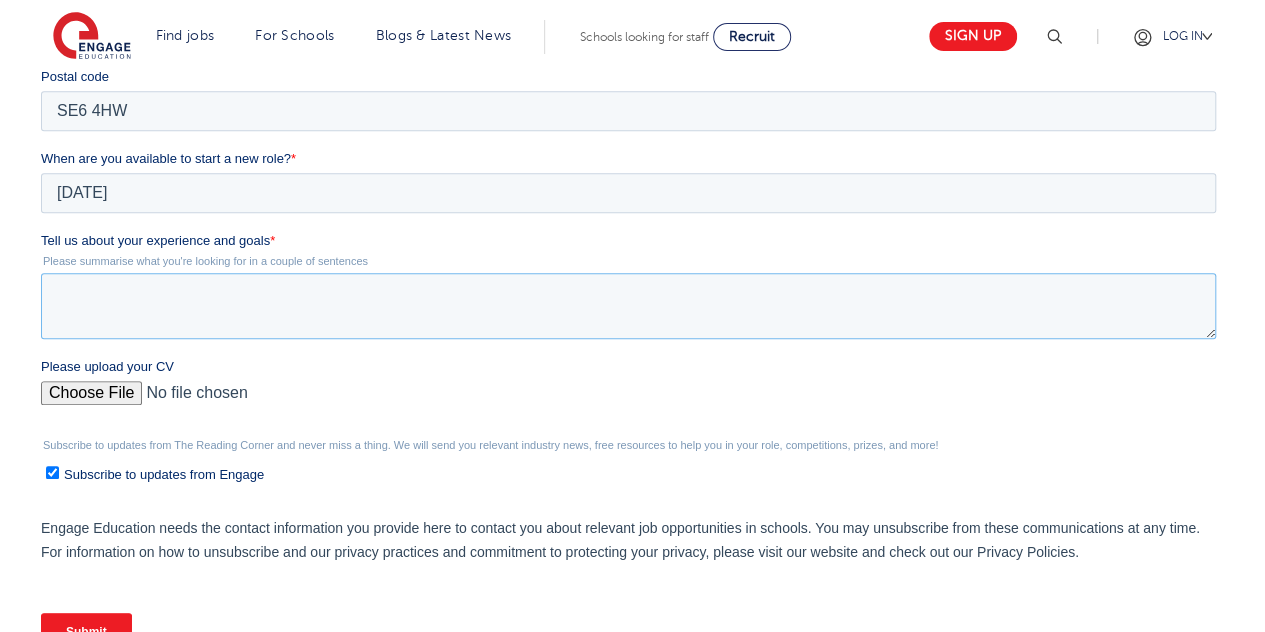 click on "Tell us about your experience and goals *" at bounding box center [628, 306] 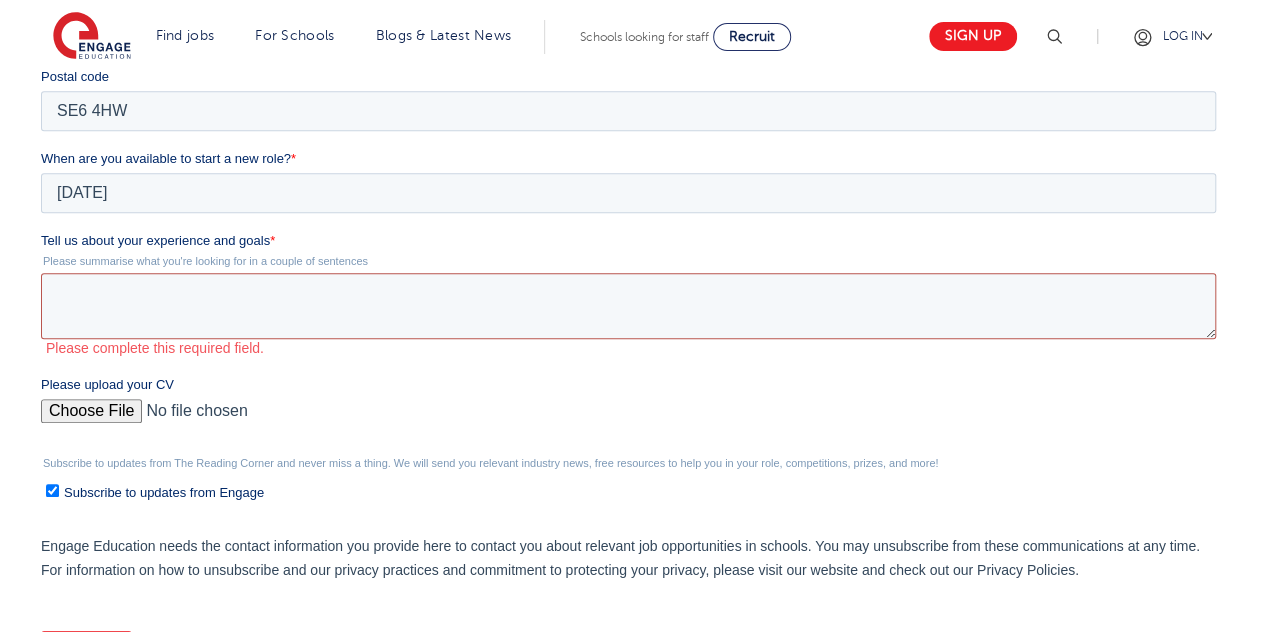 click on "Tell us about your experience and goals *" at bounding box center (628, 306) 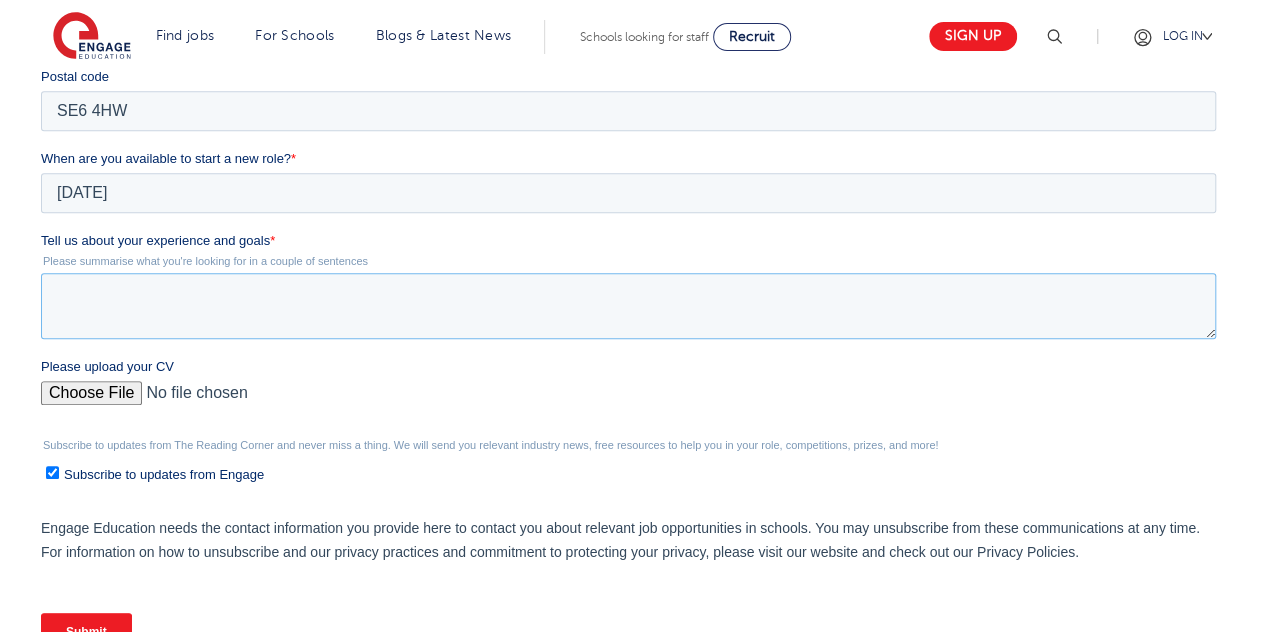 paste on "I want the opportunity to work closely with children, helping to support their development both in and out of the classroom. I'm passionate about building meaningful relationships and creating a positive, safe environment where every child feels understood. Working in a school gives me the chance to make a real difference in their day-to-day lives." 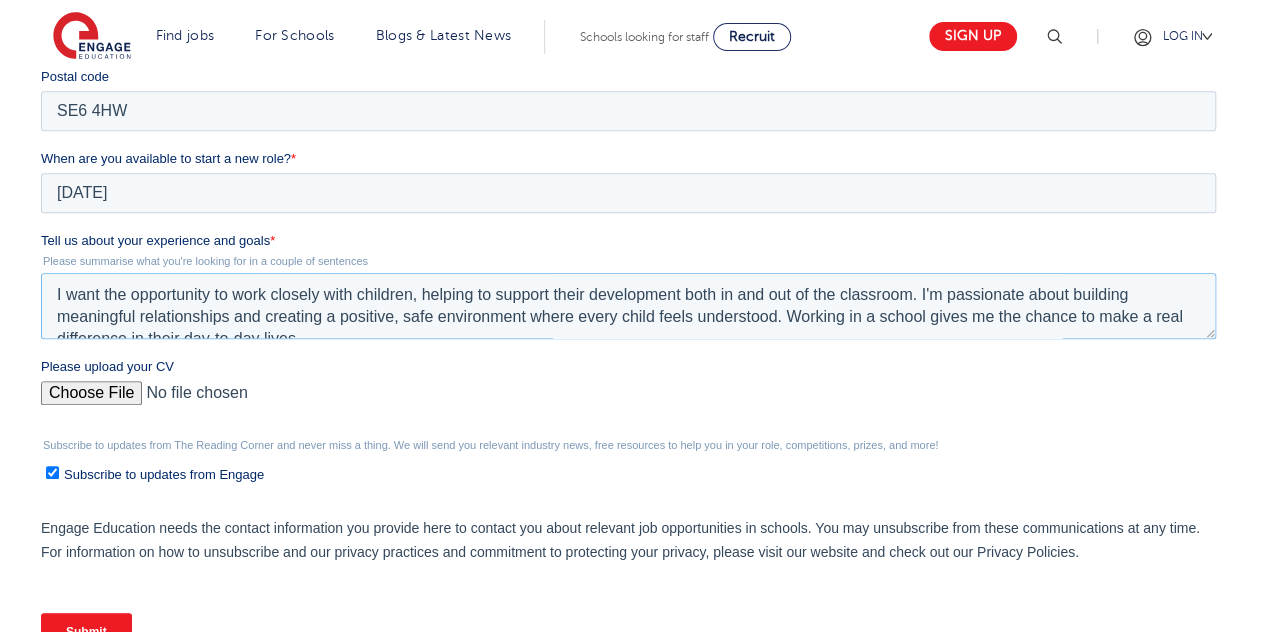 scroll, scrollTop: 10, scrollLeft: 0, axis: vertical 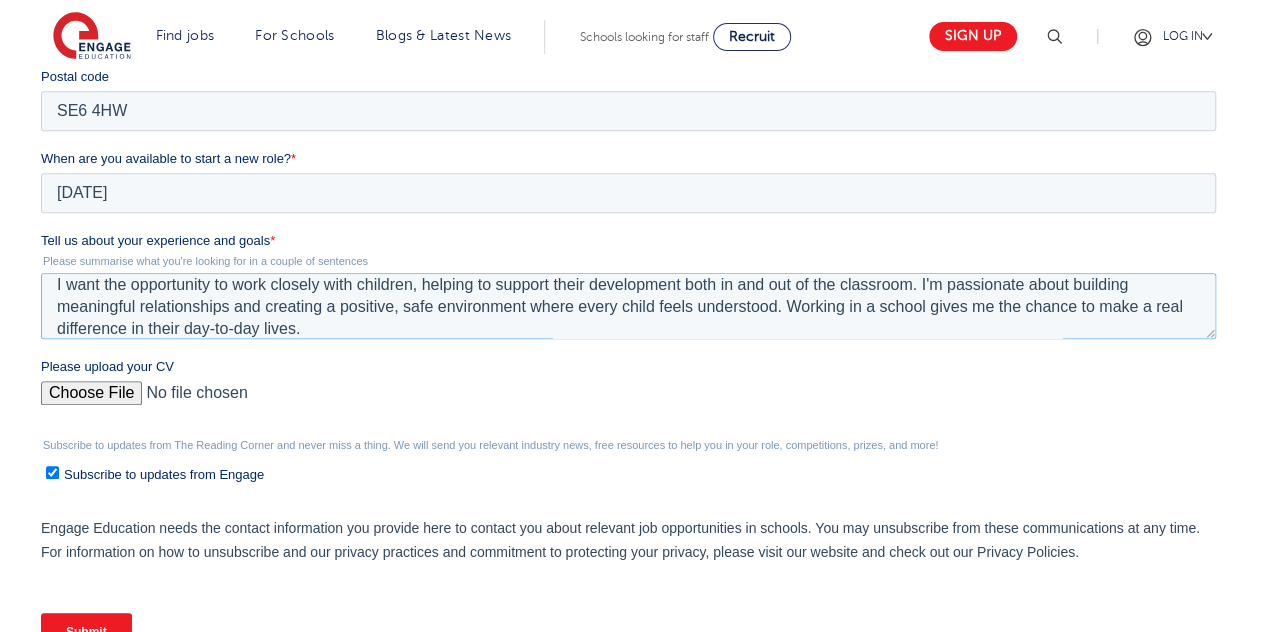 click on "I want the opportunity to work closely with children, helping to support their development both in and out of the classroom. I'm passionate about building meaningful relationships and creating a positive, safe environment where every child feels understood. Working in a school gives me the chance to make a real difference in their day-to-day lives." at bounding box center (628, 306) 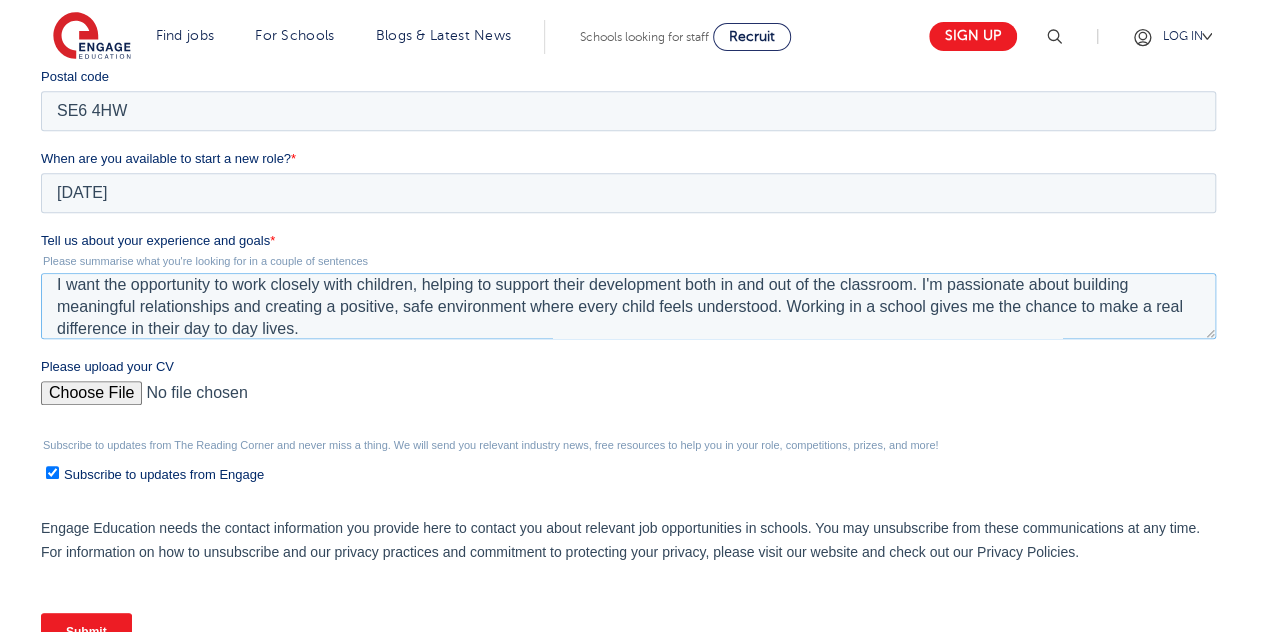 type on "I want the opportunity to work closely with children, helping to support their development both in and out of the classroom. I'm passionate about building meaningful relationships and creating a positive, safe environment where every child feels understood. Working in a school gives me the chance to make a real difference in their day to day lives." 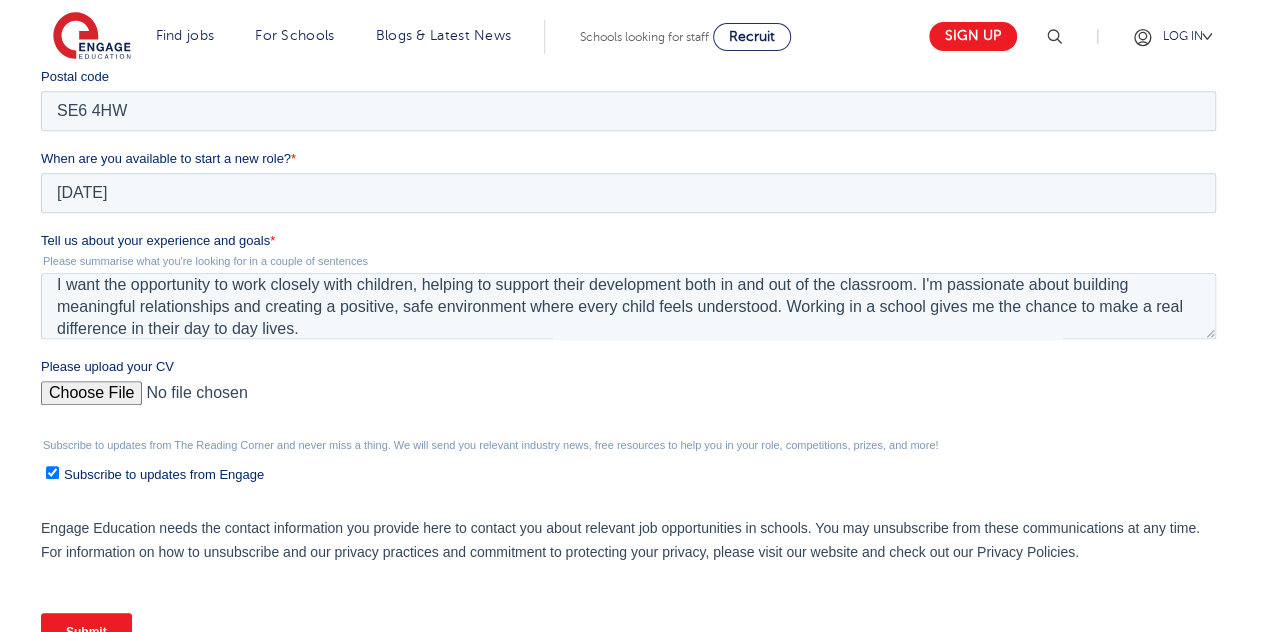 click on "Please upload your CV" at bounding box center (628, 401) 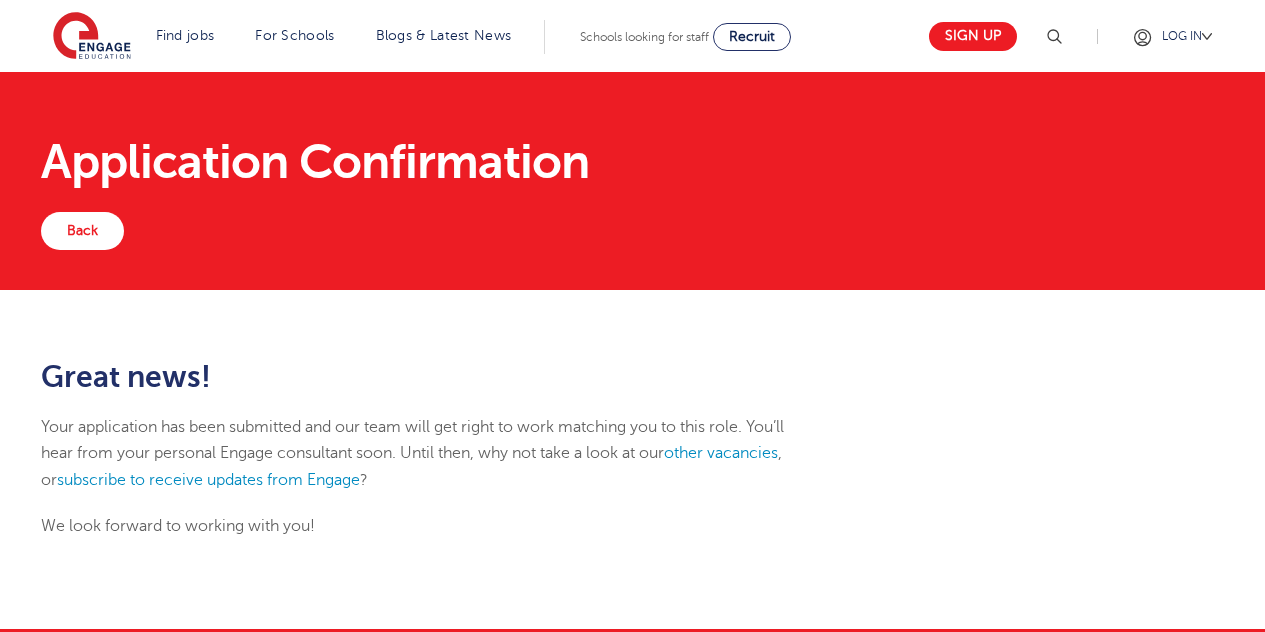 scroll, scrollTop: 0, scrollLeft: 0, axis: both 